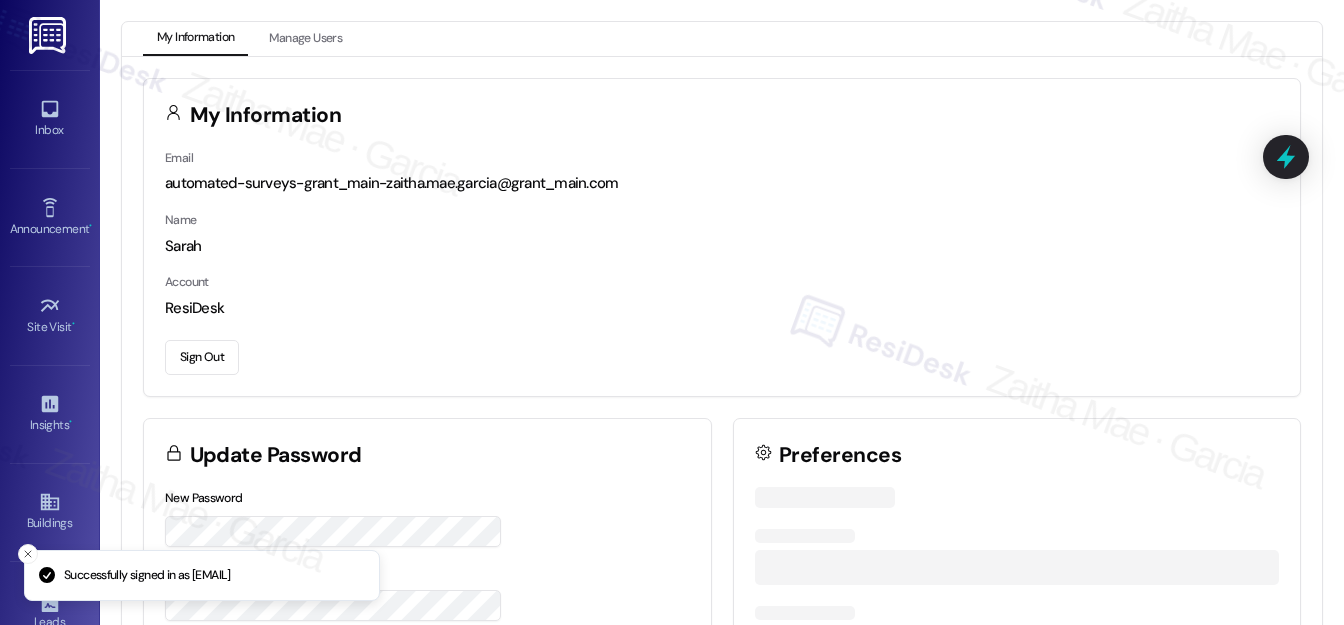 scroll, scrollTop: 0, scrollLeft: 0, axis: both 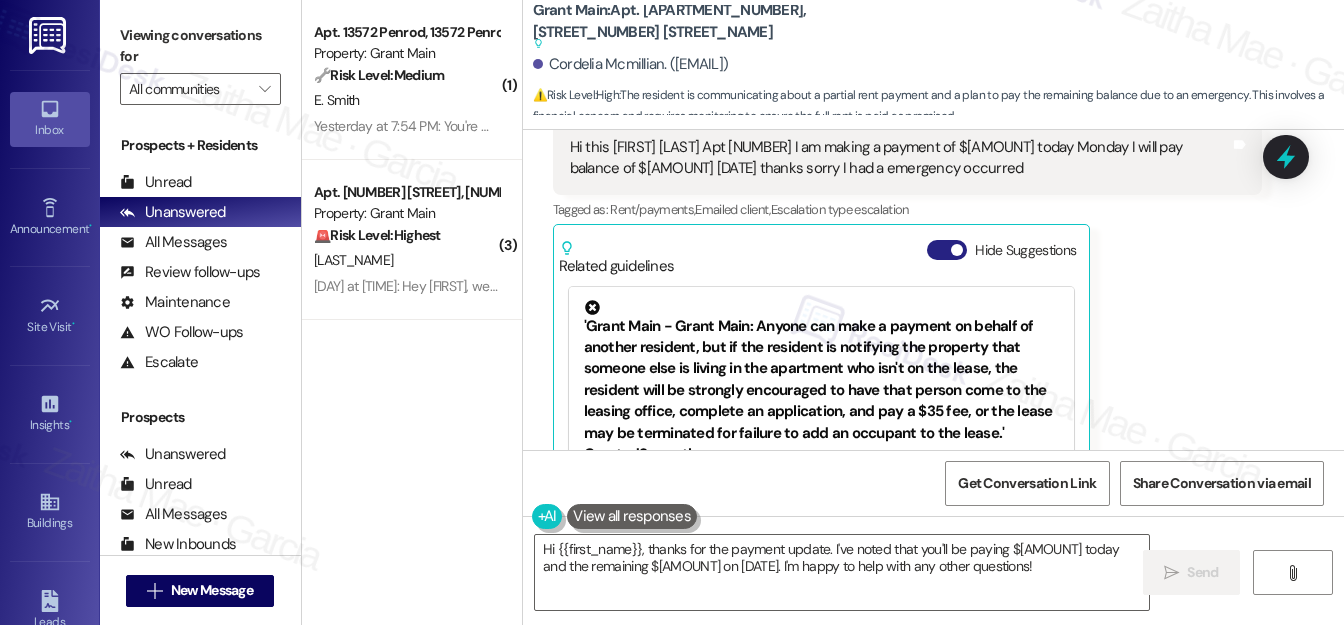 click on "Hide Suggestions" at bounding box center (947, 250) 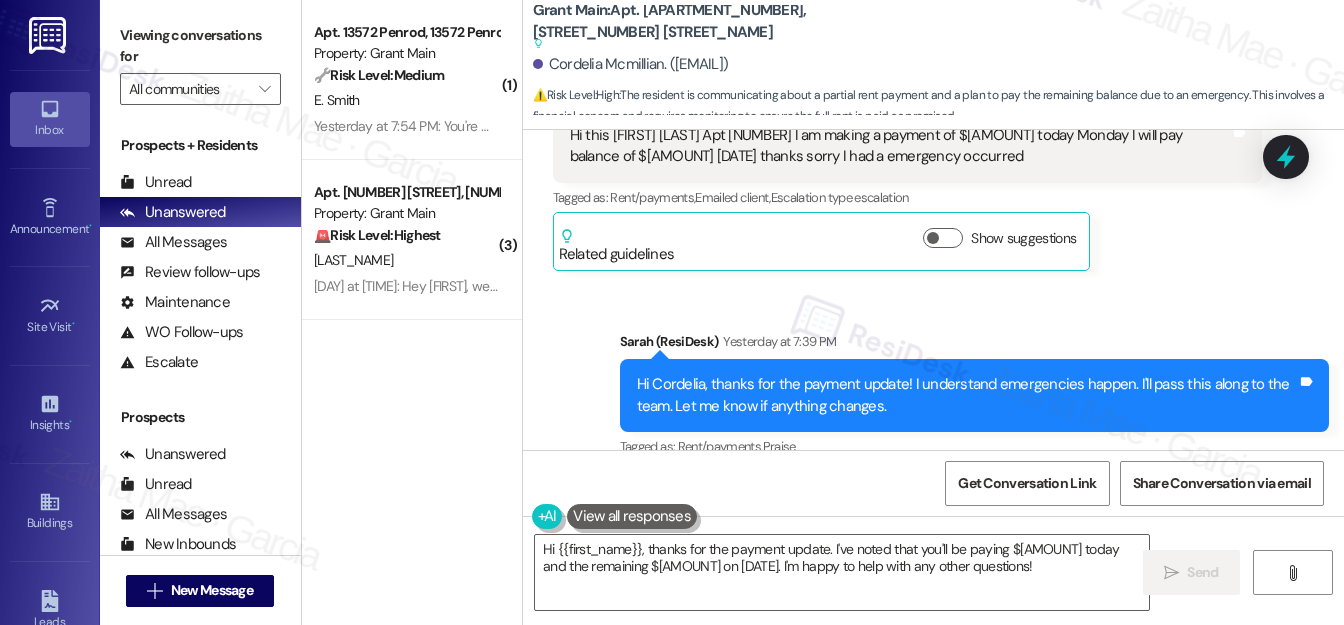 scroll, scrollTop: 17727, scrollLeft: 0, axis: vertical 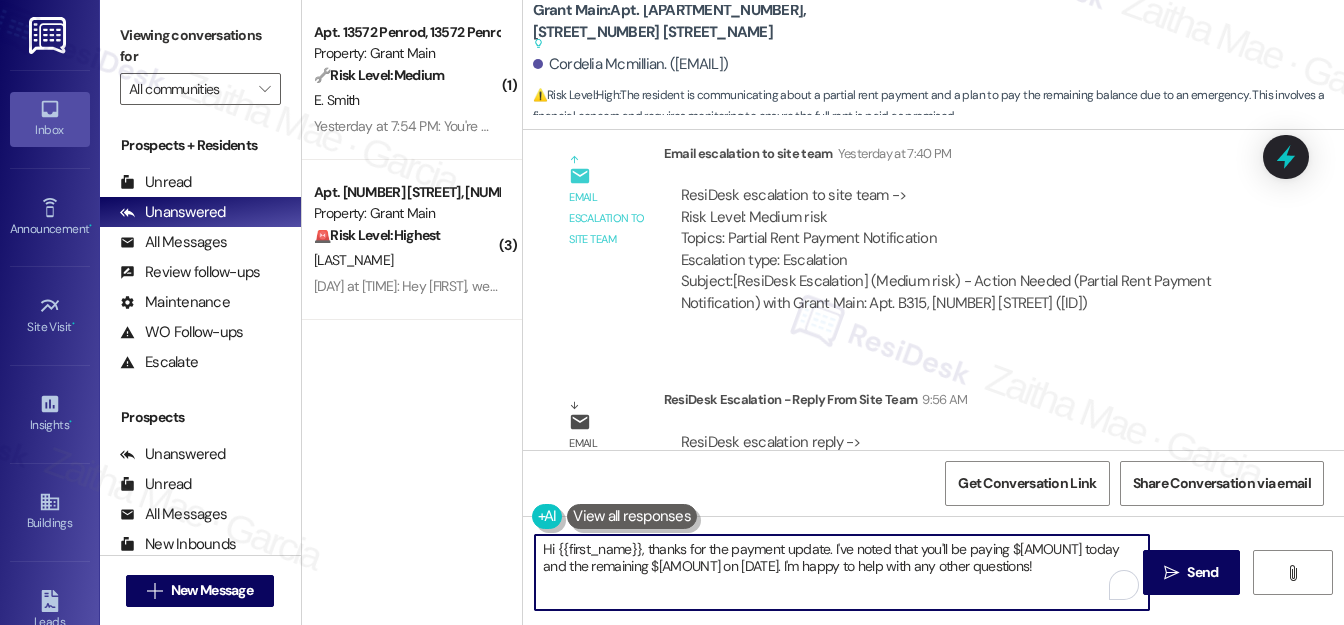 drag, startPoint x: 645, startPoint y: 543, endPoint x: 997, endPoint y: 576, distance: 353.5435 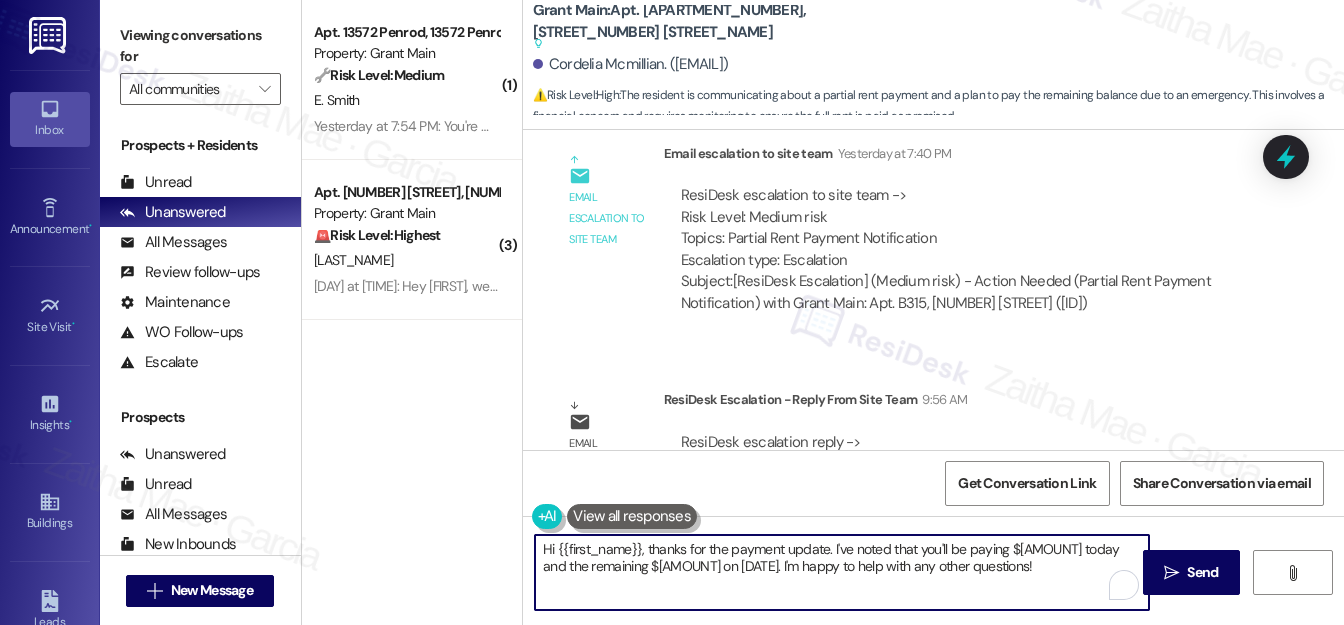 click on "Hi {{first_name}}, thanks for the payment update. I've noted that you'll be paying $[AMOUNT] today and the remaining $[AMOUNT] on [DATE]. I'm happy to help with any other questions!" at bounding box center (842, 572) 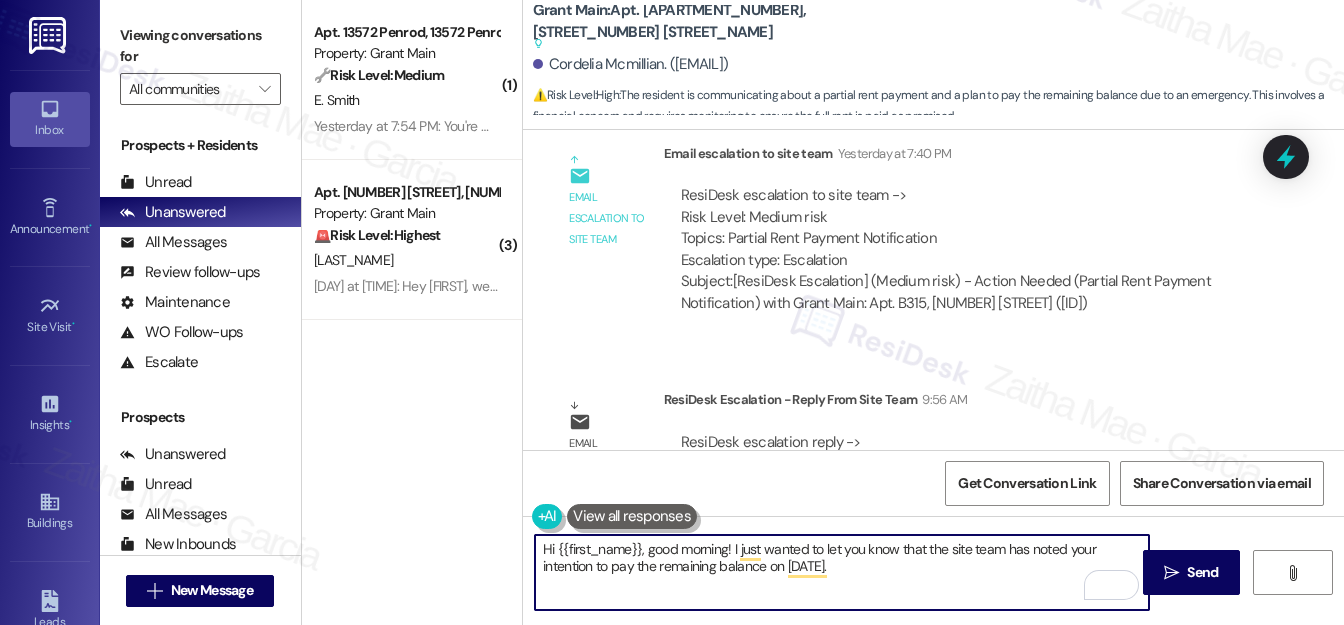 click on "Hi {{first_name}}, good morning! I just wanted to let you know that the site team has noted your intention to pay the remaining balance on [DATE]." at bounding box center [842, 572] 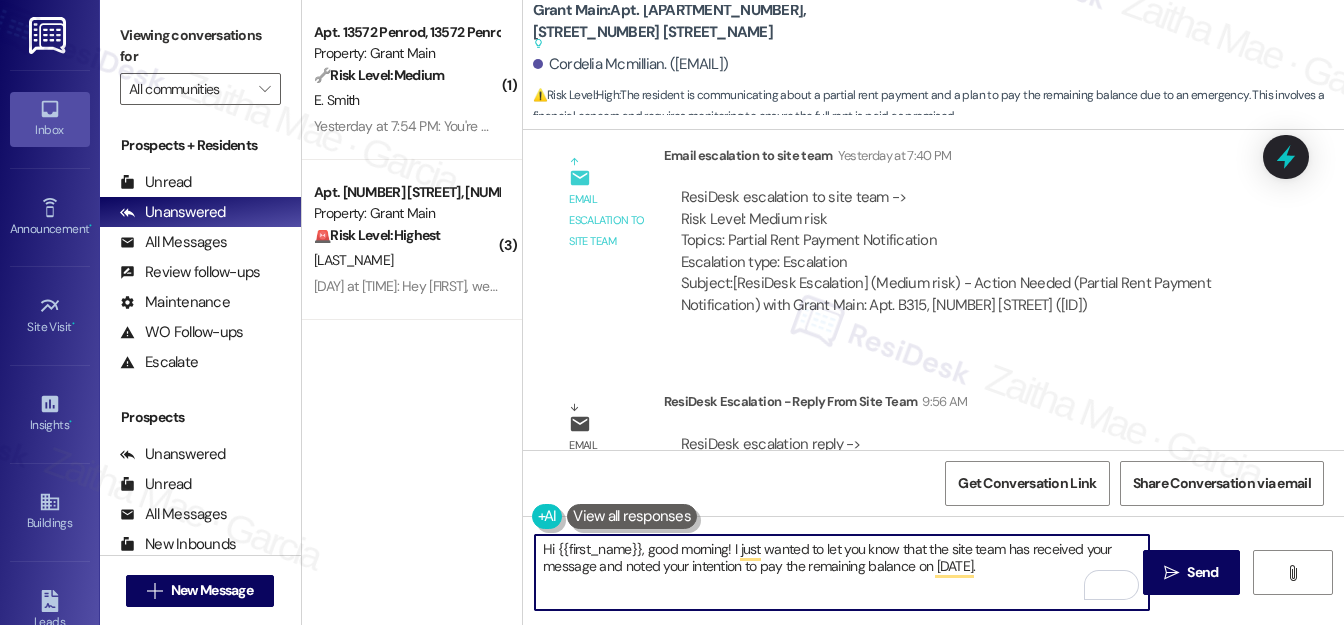 scroll, scrollTop: 17727, scrollLeft: 0, axis: vertical 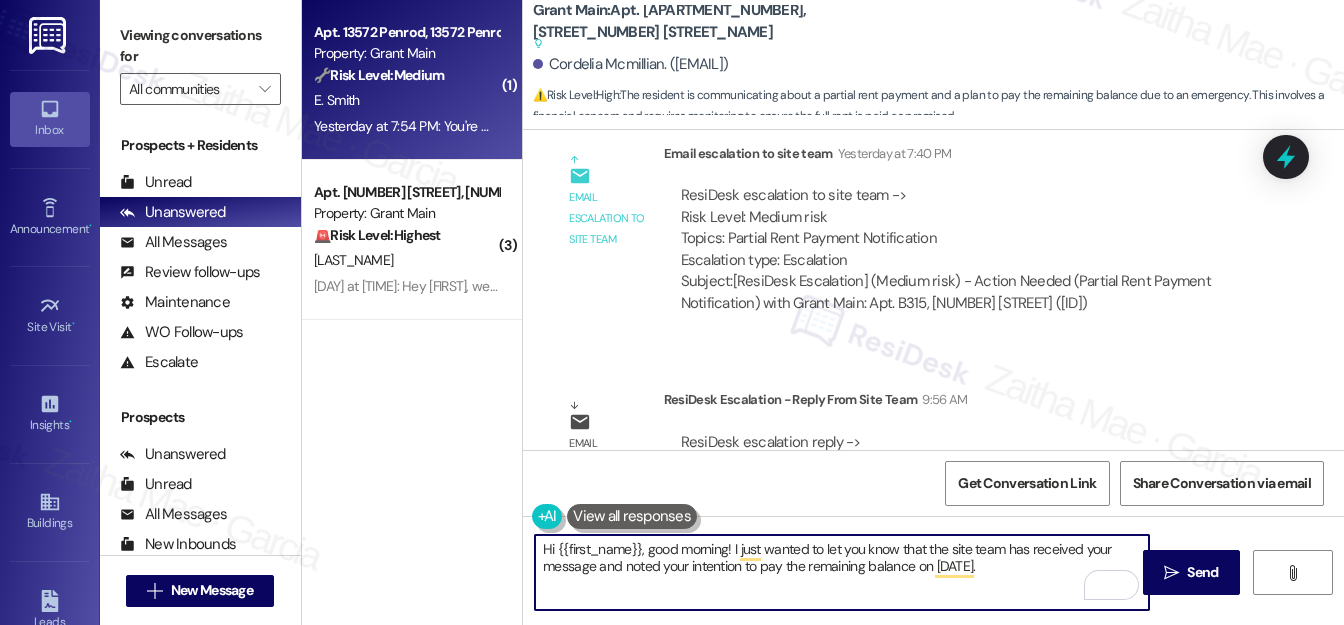 type on "Hi {{first_name}}, good morning! I just wanted to let you know that the site team has received your message and noted your intention to pay the remaining balance on [DATE]." 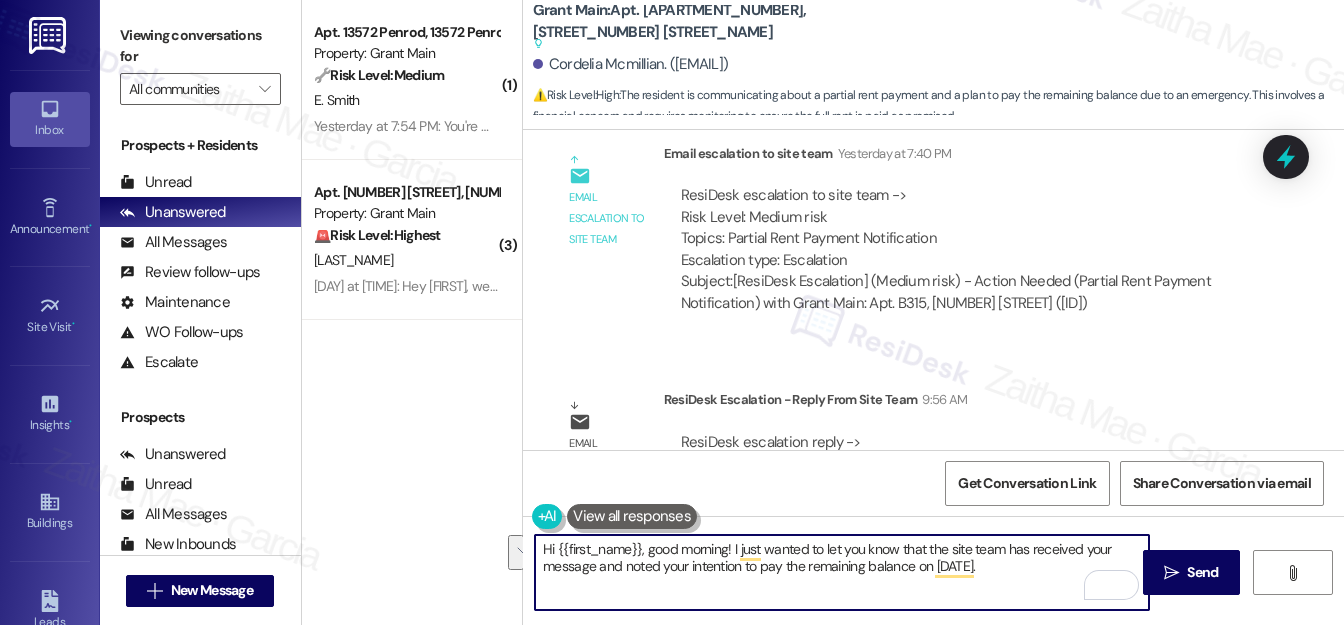 drag, startPoint x: 538, startPoint y: 548, endPoint x: 1024, endPoint y: 562, distance: 486.2016 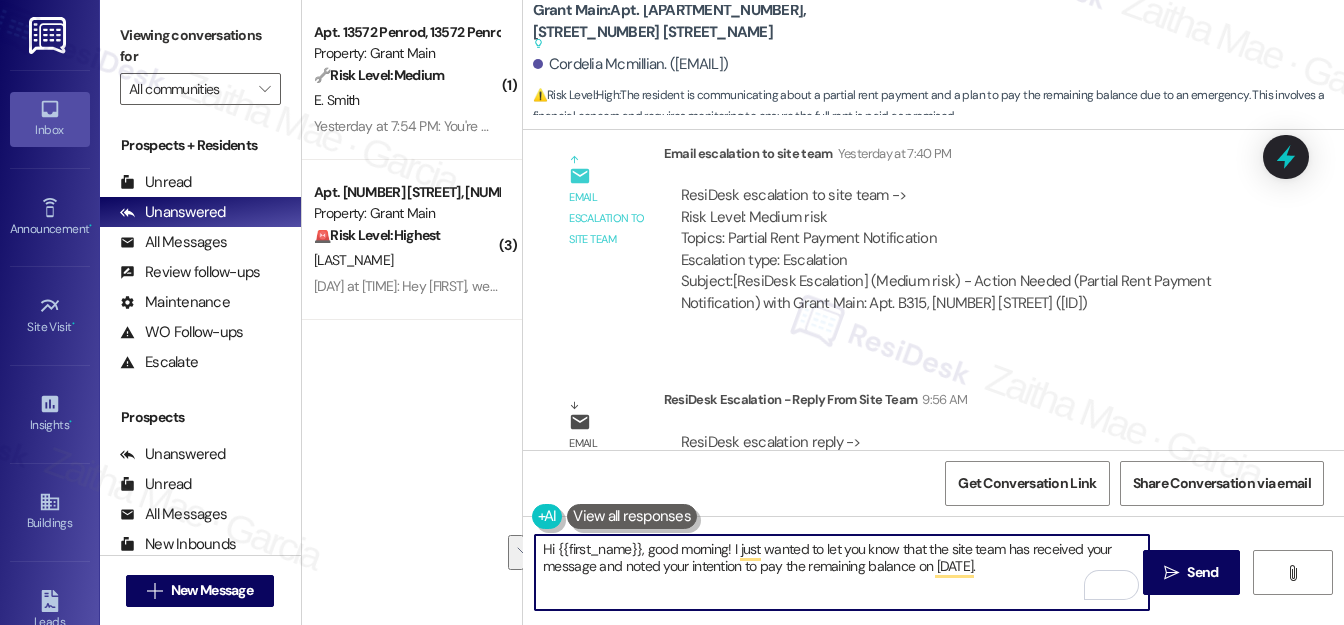 click on "Hi {{first_name}}, good morning! I just wanted to let you know that the site team has received your message and noted your intention to pay the remaining balance on [DATE]." at bounding box center (842, 572) 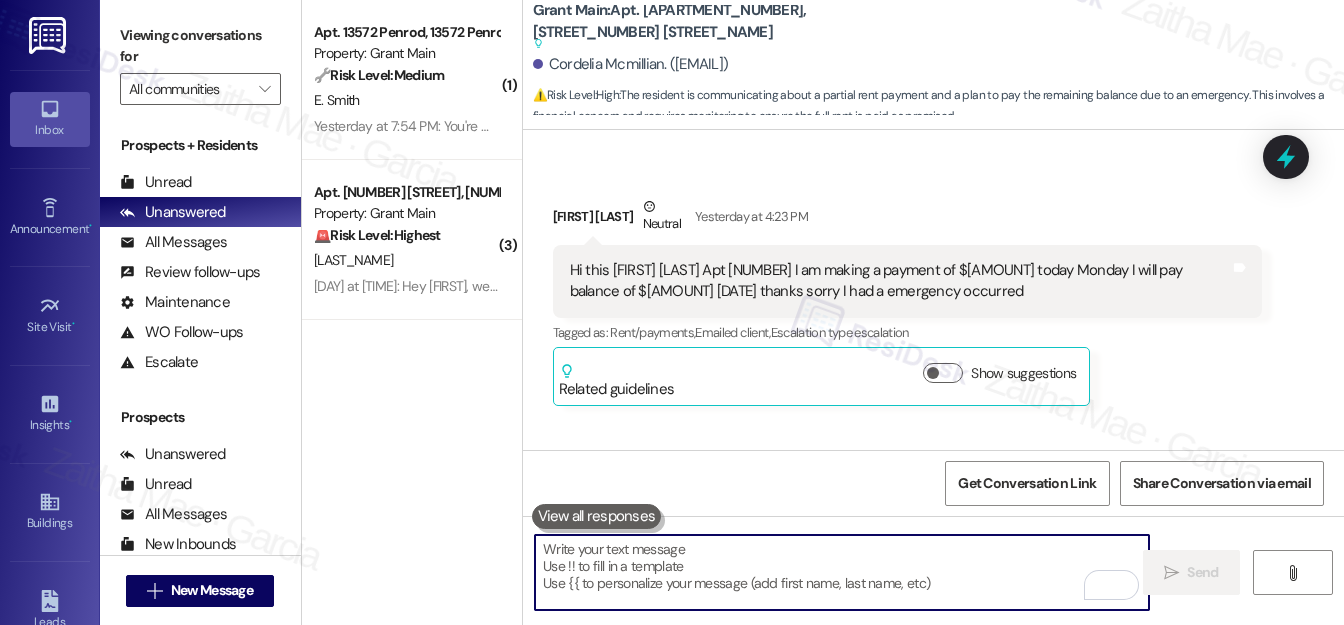 scroll, scrollTop: 17181, scrollLeft: 0, axis: vertical 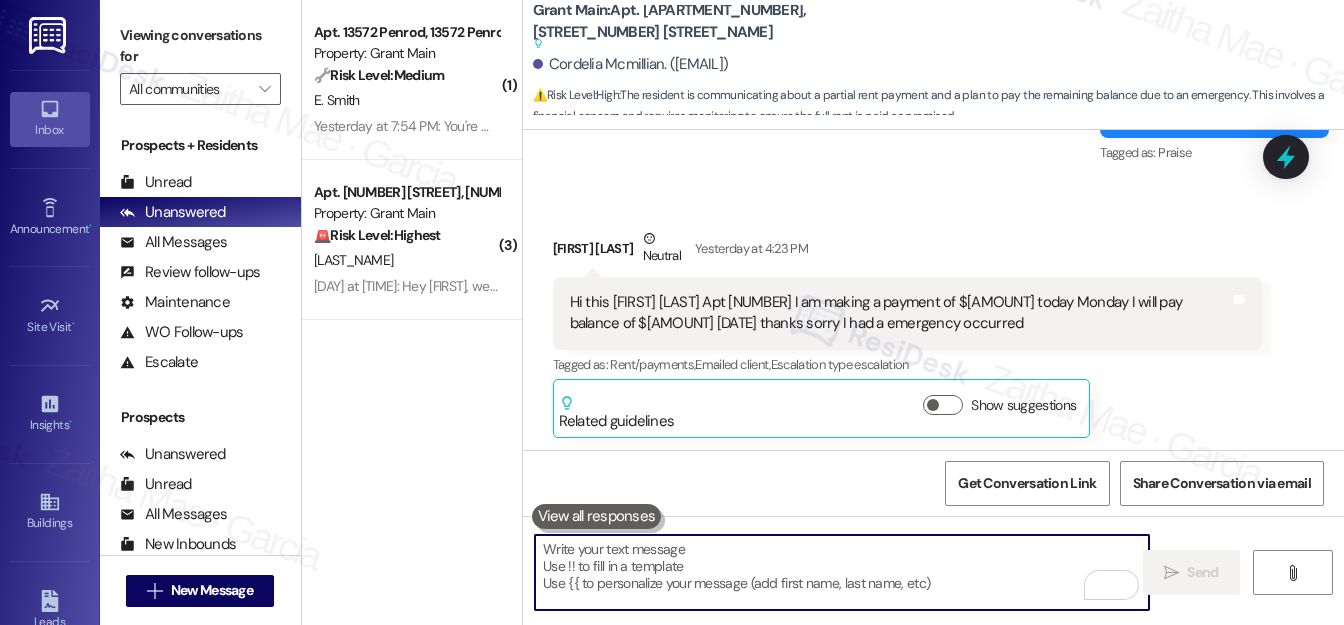 paste on "Hi {{first_name}}, good morning! I just wanted to let you know that the site team has noted your intention to pay the remaining balance on [DATE]. A message has been sent confirming that they received your notice. Please be aware that 7-day notices will still be sent out on [DATE]. However, as long as the payment is made as planned, the notice can be disregarded." 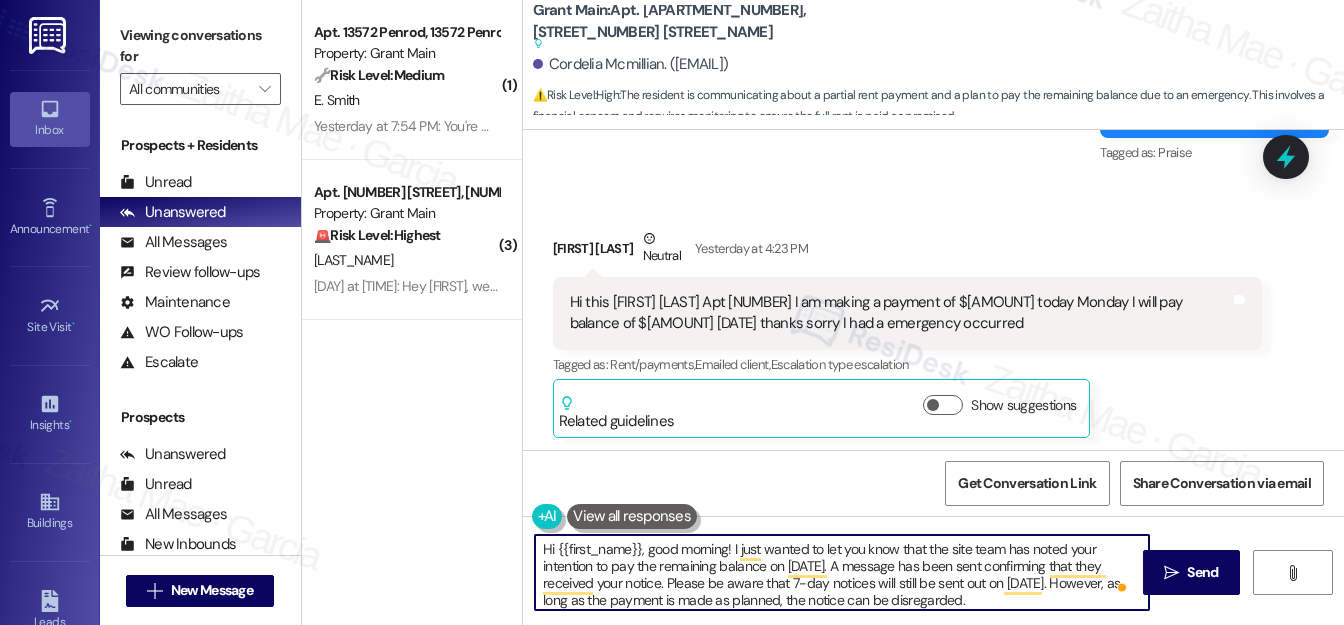 click on "Hi {{first_name}}, good morning! I just wanted to let you know that the site team has noted your intention to pay the remaining balance on [DATE]. A message has been sent confirming that they received your notice. Please be aware that 7-day notices will still be sent out on [DATE]. However, as long as the payment is made as planned, the notice can be disregarded." at bounding box center [842, 572] 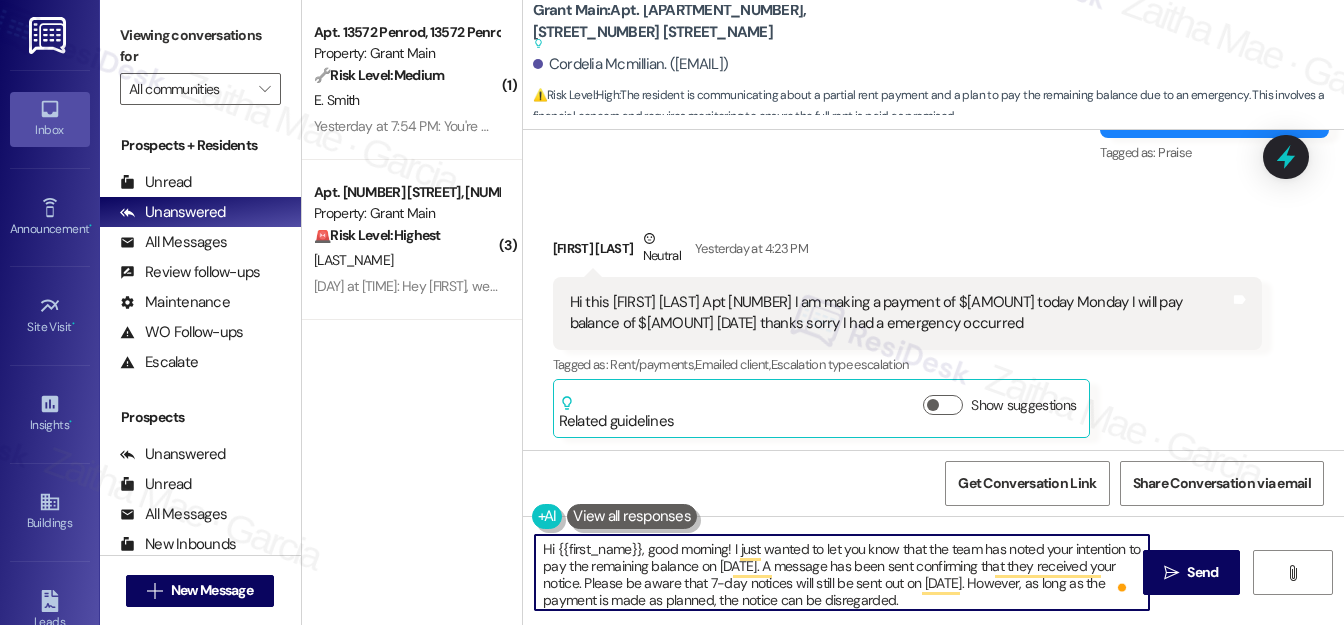 click on "Hi {{first_name}}, good morning! I just wanted to let you know that the team has noted your intention to pay the remaining balance on [DATE]. A message has been sent confirming that they received your notice. Please be aware that 7-day notices will still be sent out on [DATE]. However, as long as the payment is made as planned, the notice can be disregarded." at bounding box center [842, 572] 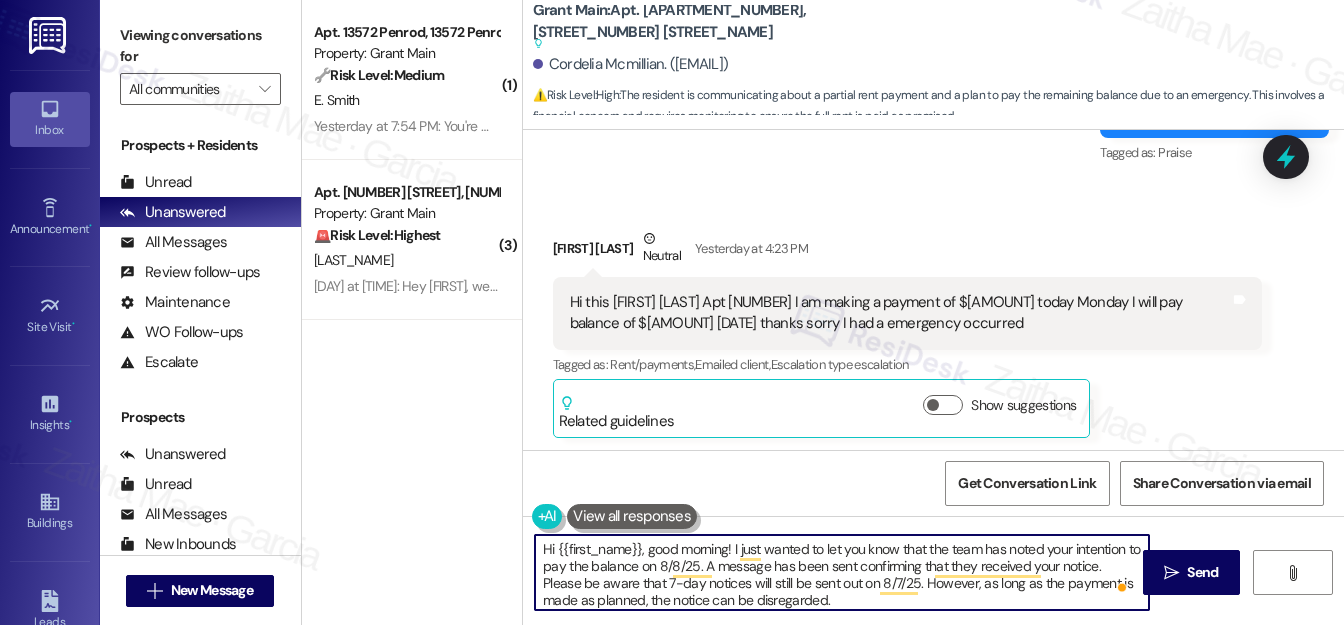 scroll, scrollTop: 4, scrollLeft: 0, axis: vertical 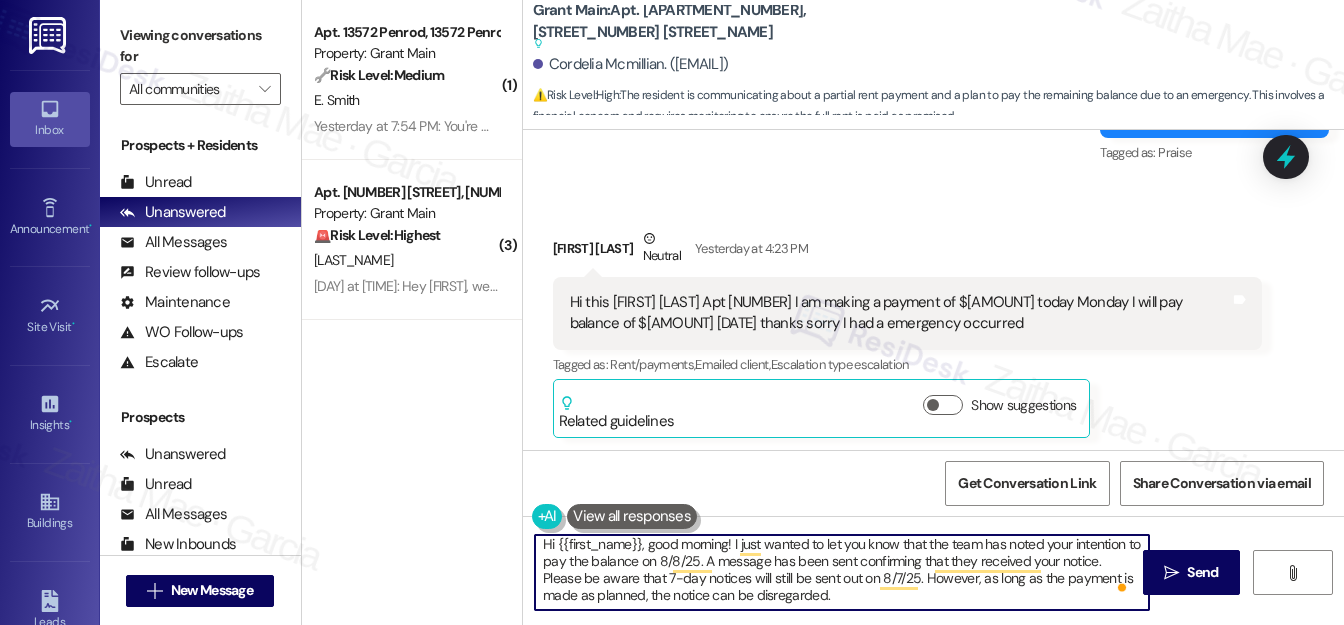 click on "Hi {{first_name}}, good morning! I just wanted to let you know that the team has noted your intention to pay the balance on 8/8/25. A message has been sent confirming that they received your notice. Please be aware that 7-day notices will still be sent out on 8/7/25. However, as long as the payment is made as planned, the notice can be disregarded." at bounding box center [842, 572] 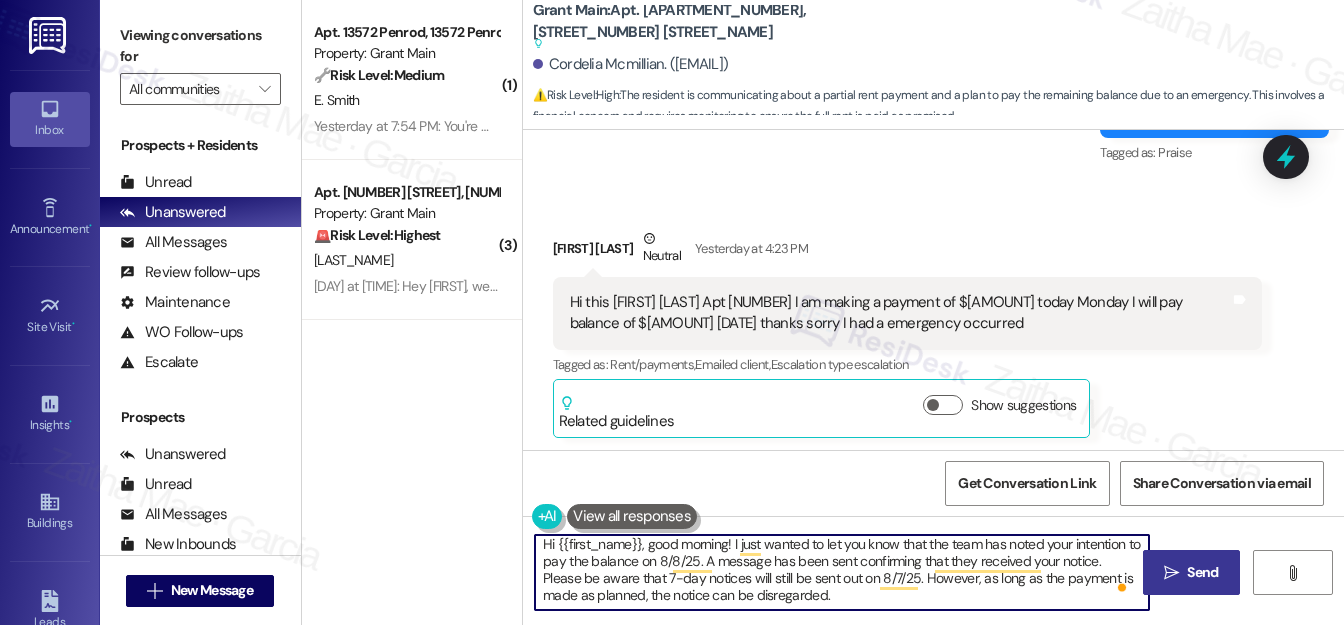 type on "Hi {{first_name}}, good morning! I just wanted to let you know that the team has noted your intention to pay the balance on 8/8/25. A message has been sent confirming that they received your notice. Please be aware that 7-day notices will still be sent out on 8/7/25. However, as long as the payment is made as planned, the notice can be disregarded." 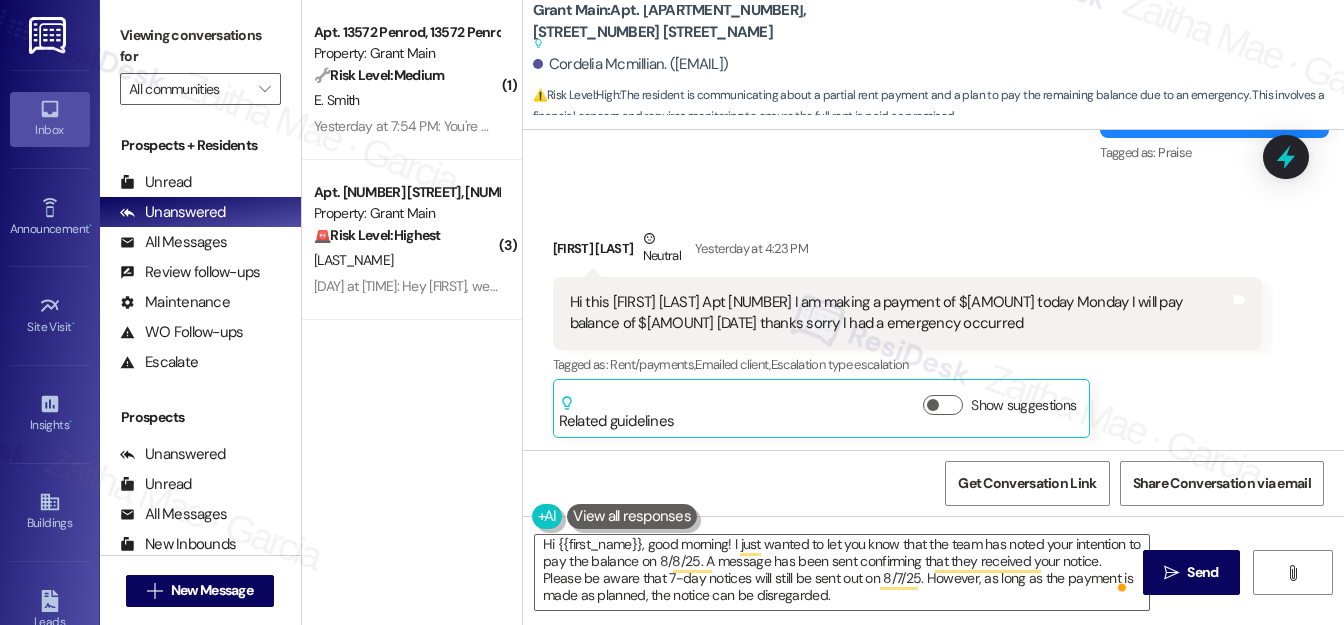 drag, startPoint x: 1208, startPoint y: 567, endPoint x: 926, endPoint y: 467, distance: 299.20563 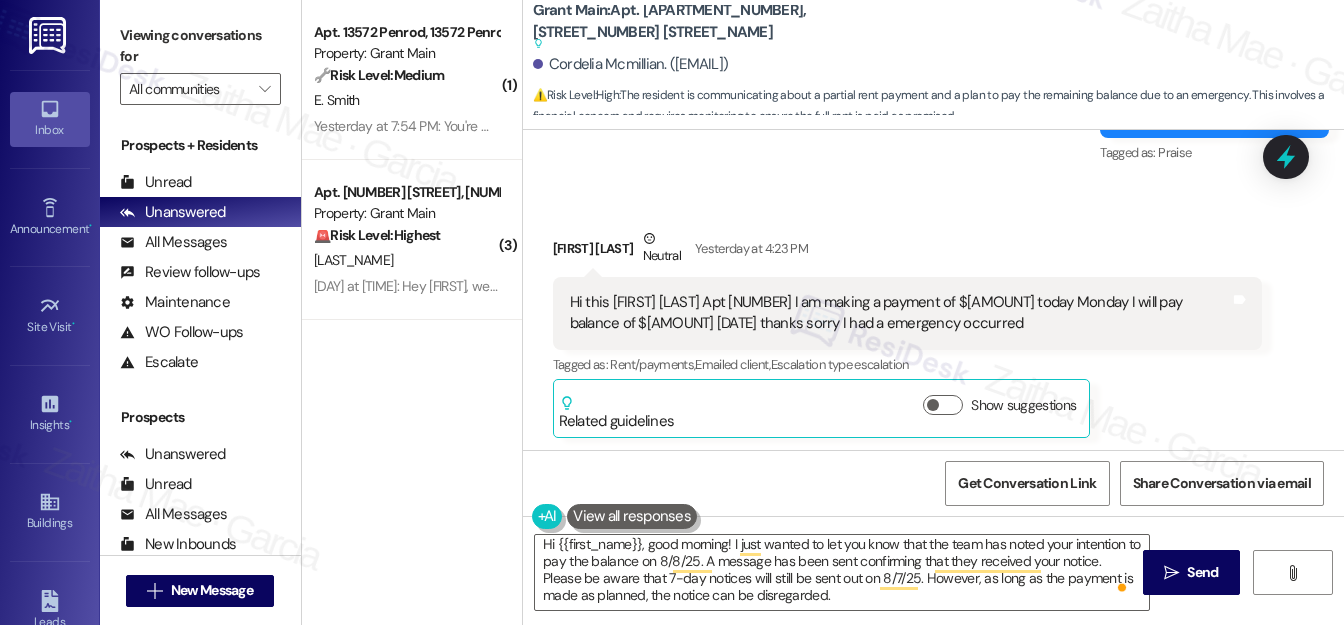 click on "Send" at bounding box center [1202, 572] 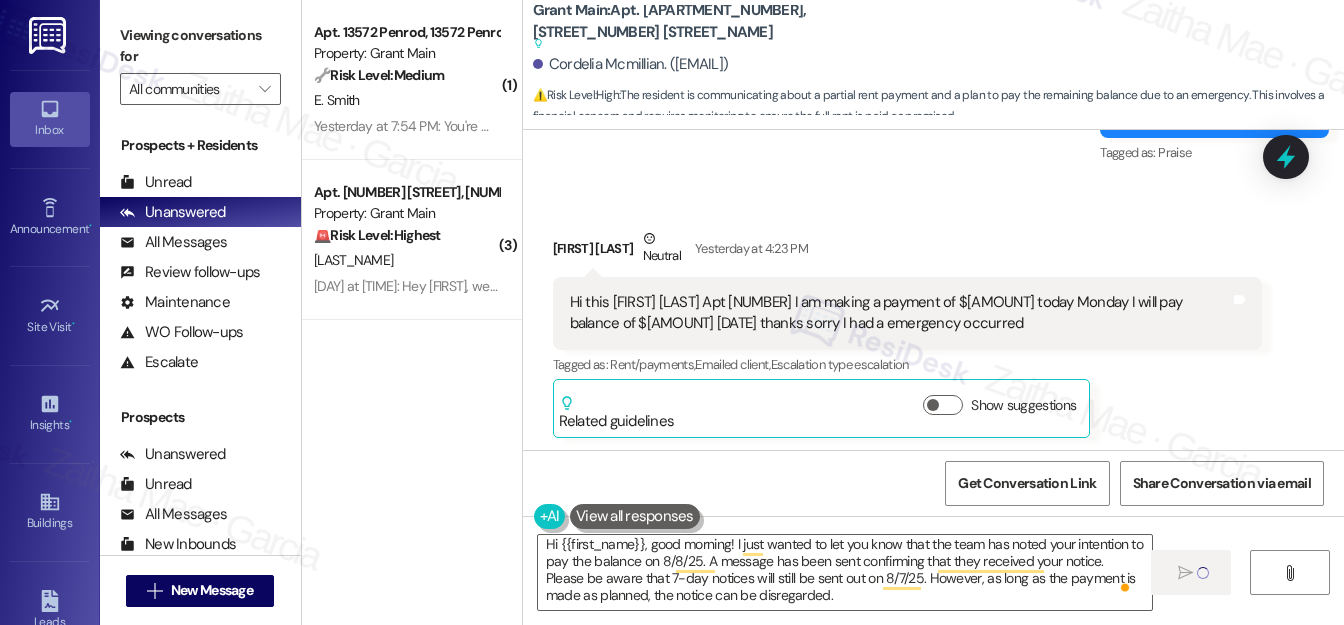 type 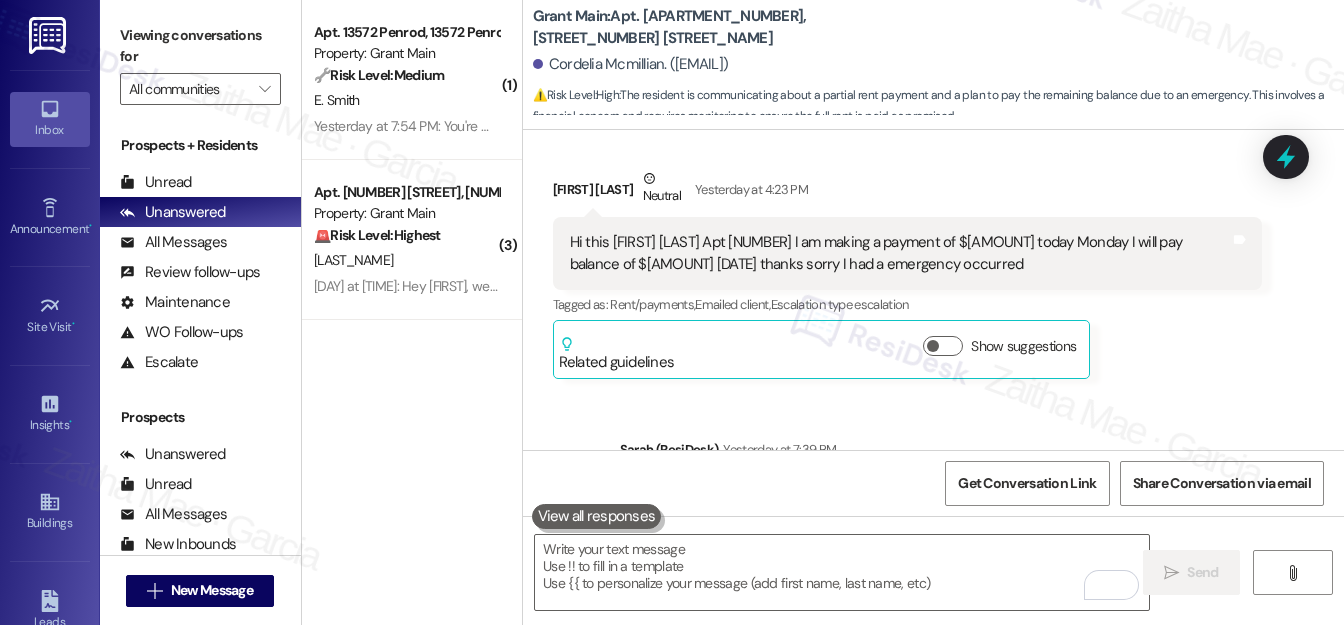 scroll, scrollTop: 0, scrollLeft: 0, axis: both 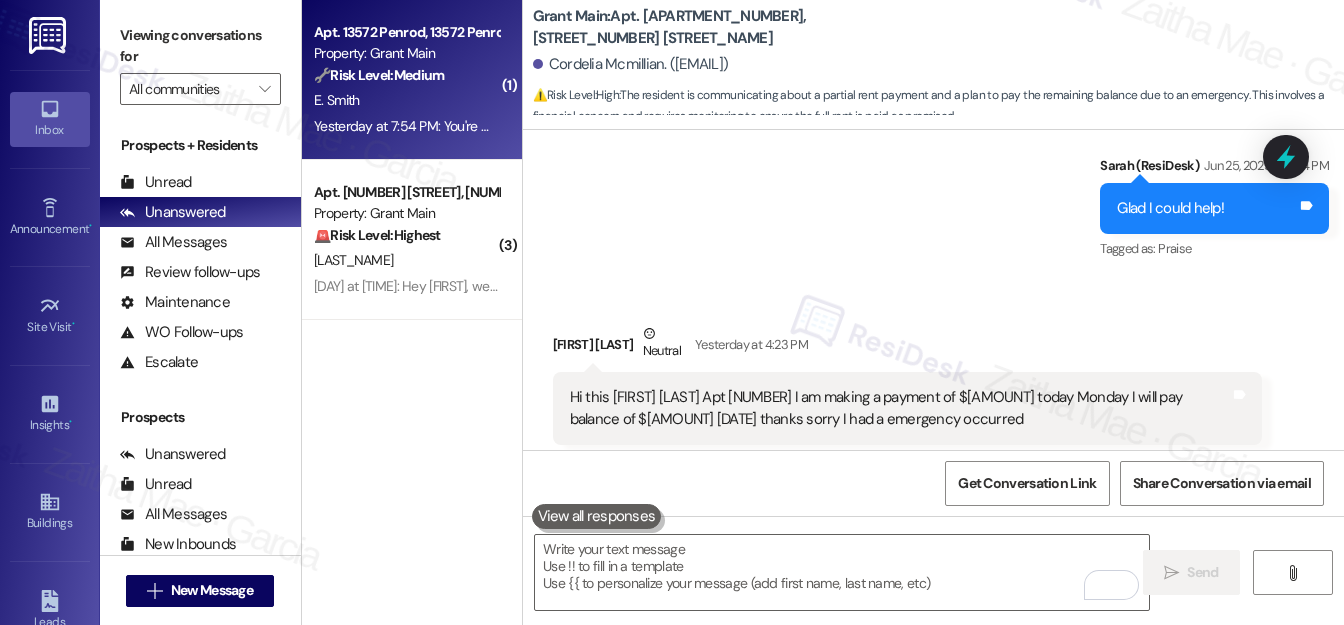 click on "Apt. [APT_NUM] [STREET_NAME], [STREET_NAME] Property: [NAME] 🔧 Risk Level: Medium The resident is working to resolve an invalid insurance policy issue. While important for compliance, there is no immediate risk or indication of policy failure. The resident is taking appropriate steps to resolve the issue." at bounding box center (406, 54) 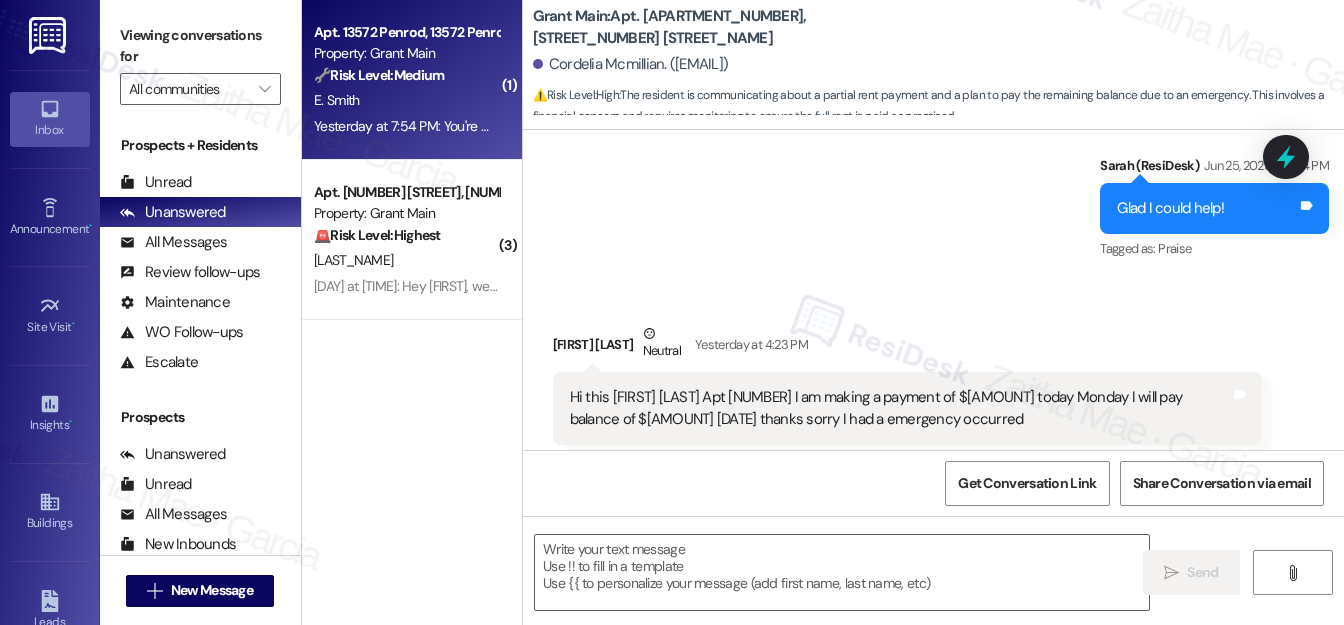 type on "Fetching suggested responses. Please feel free to read through the conversation in the meantime." 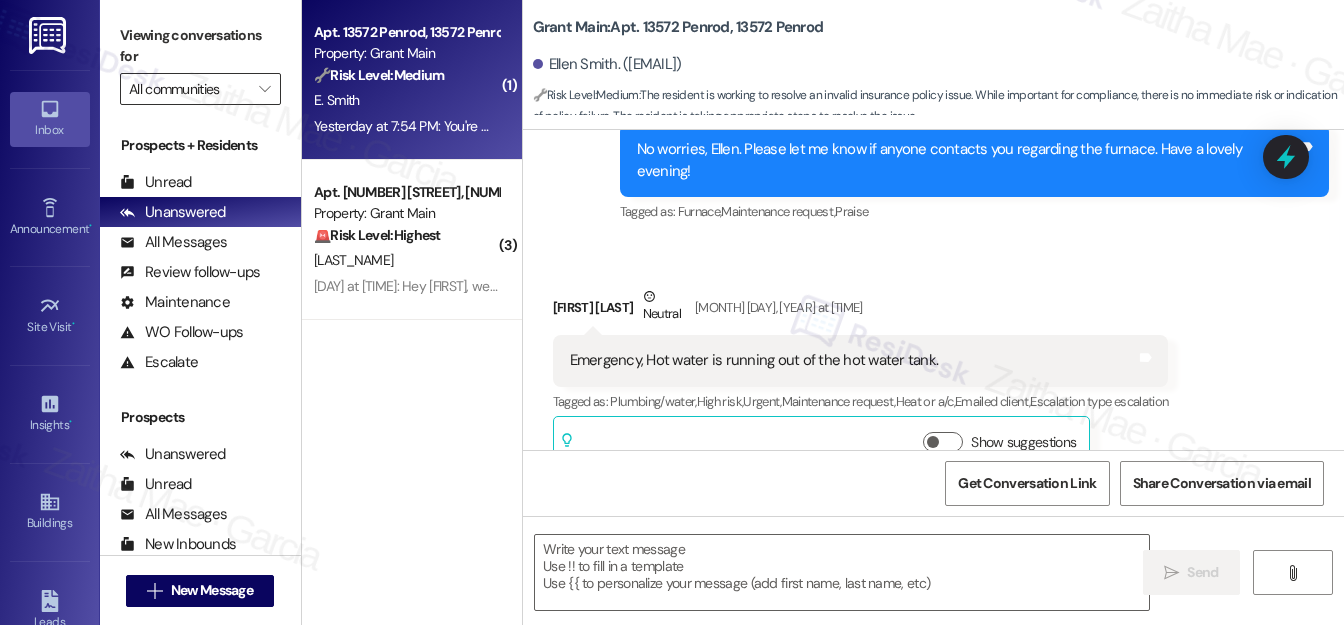 type on "Fetching suggested responses. Please feel free to read through the conversation in the meantime." 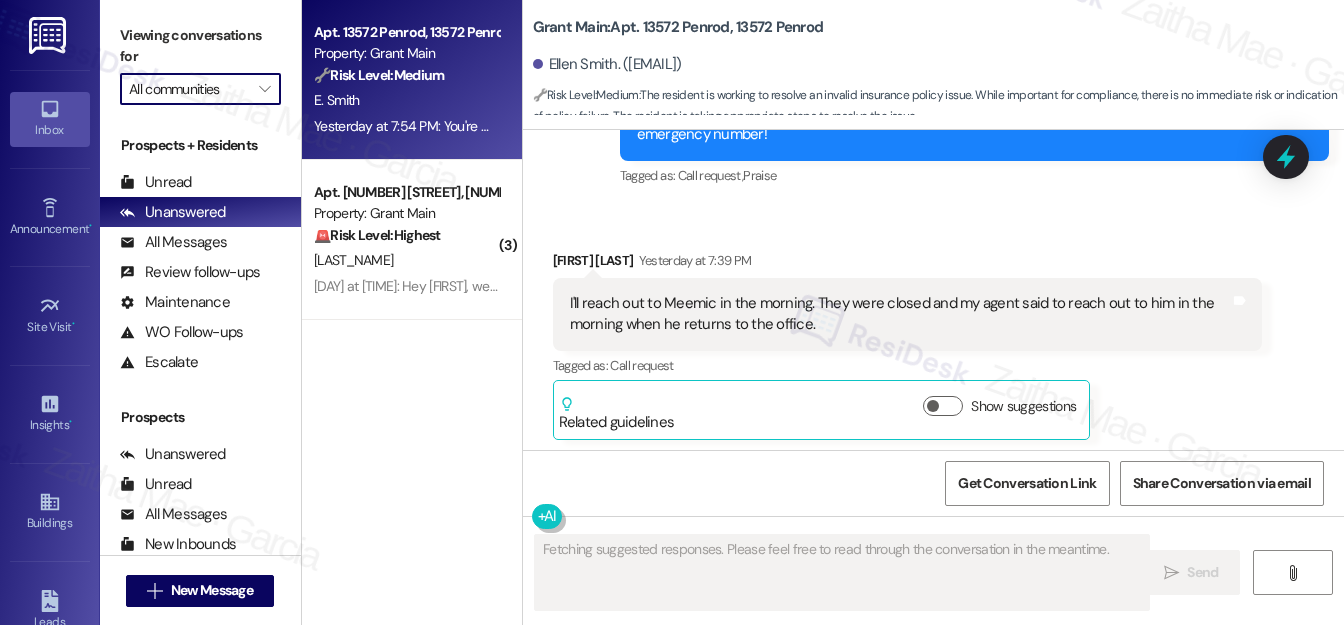 click on "All communities" at bounding box center [189, 89] 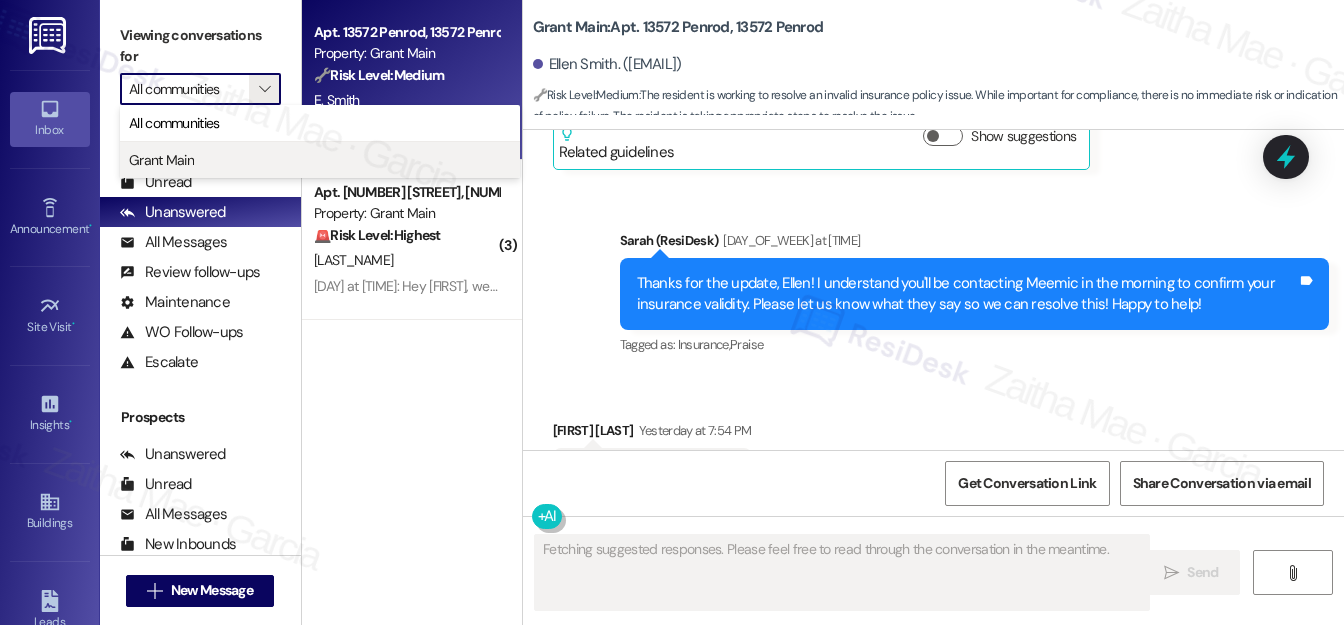 click on "Grant Main" at bounding box center [161, 160] 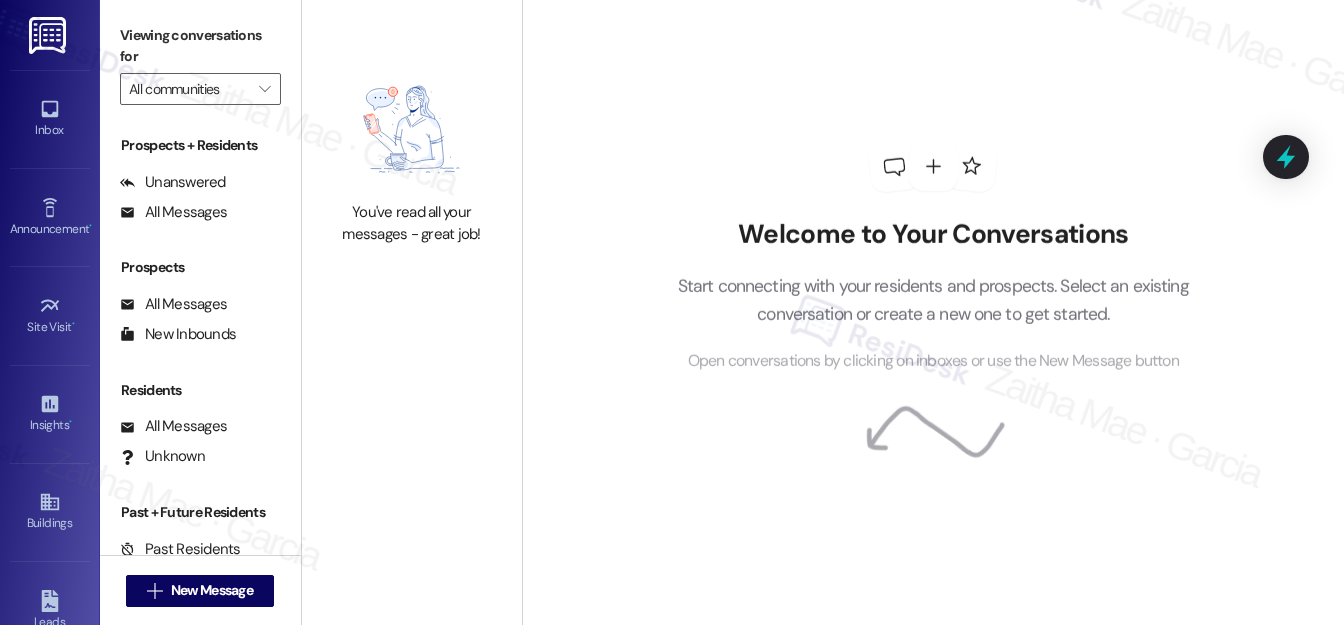 type on "Grant Main" 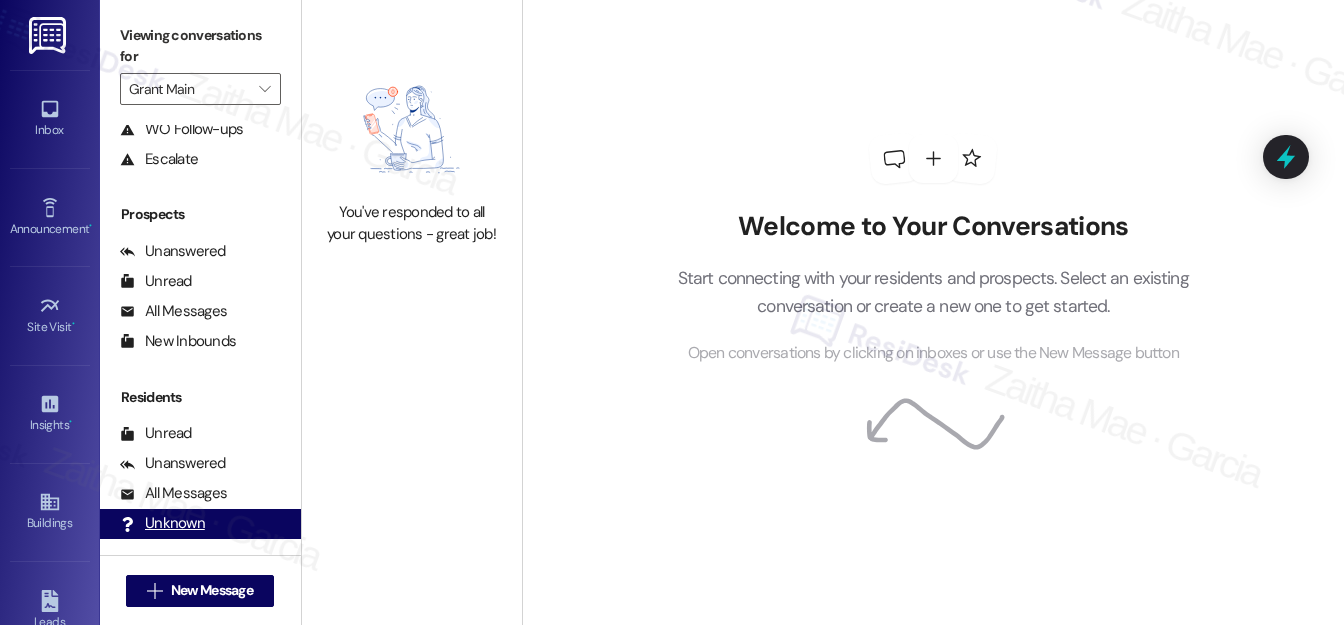 scroll, scrollTop: 269, scrollLeft: 0, axis: vertical 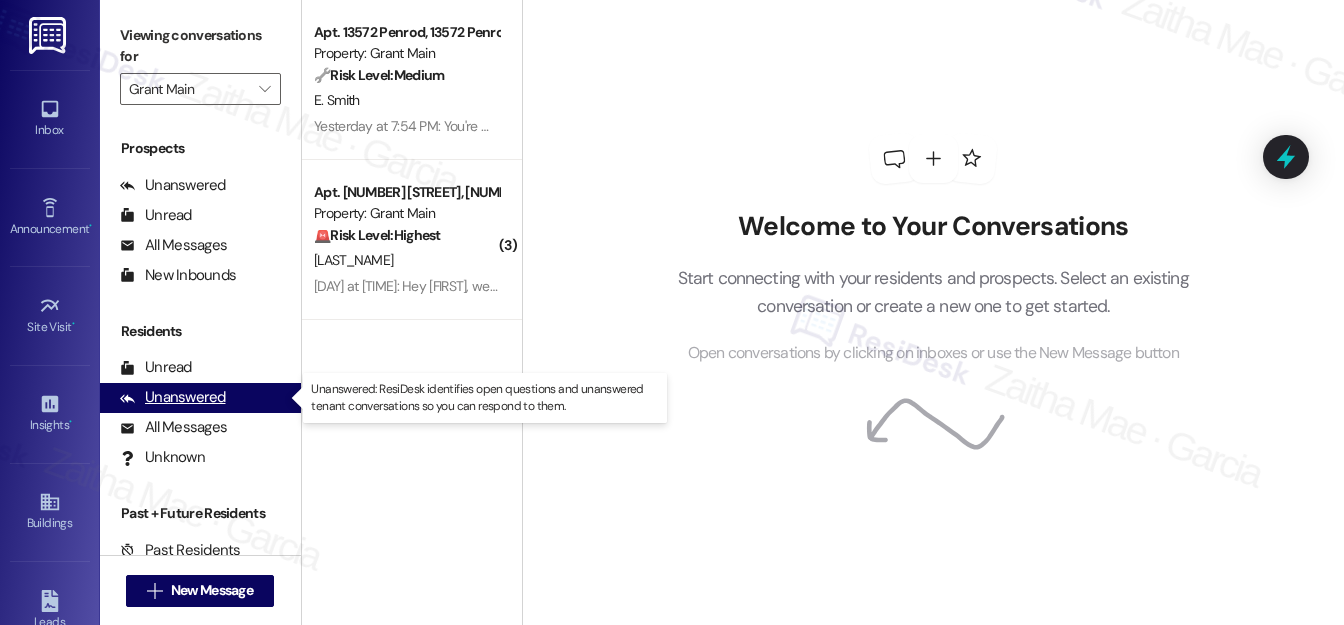 click on "Unanswered" at bounding box center (173, 397) 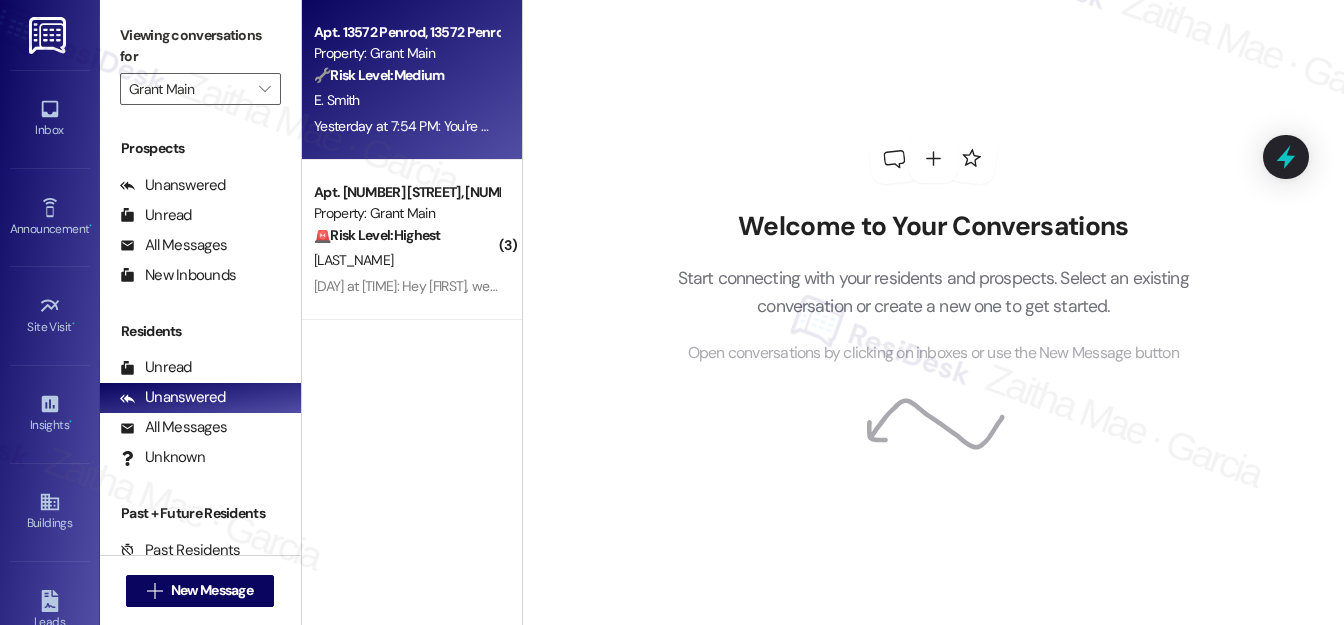 click on "E. Smith" at bounding box center (406, 100) 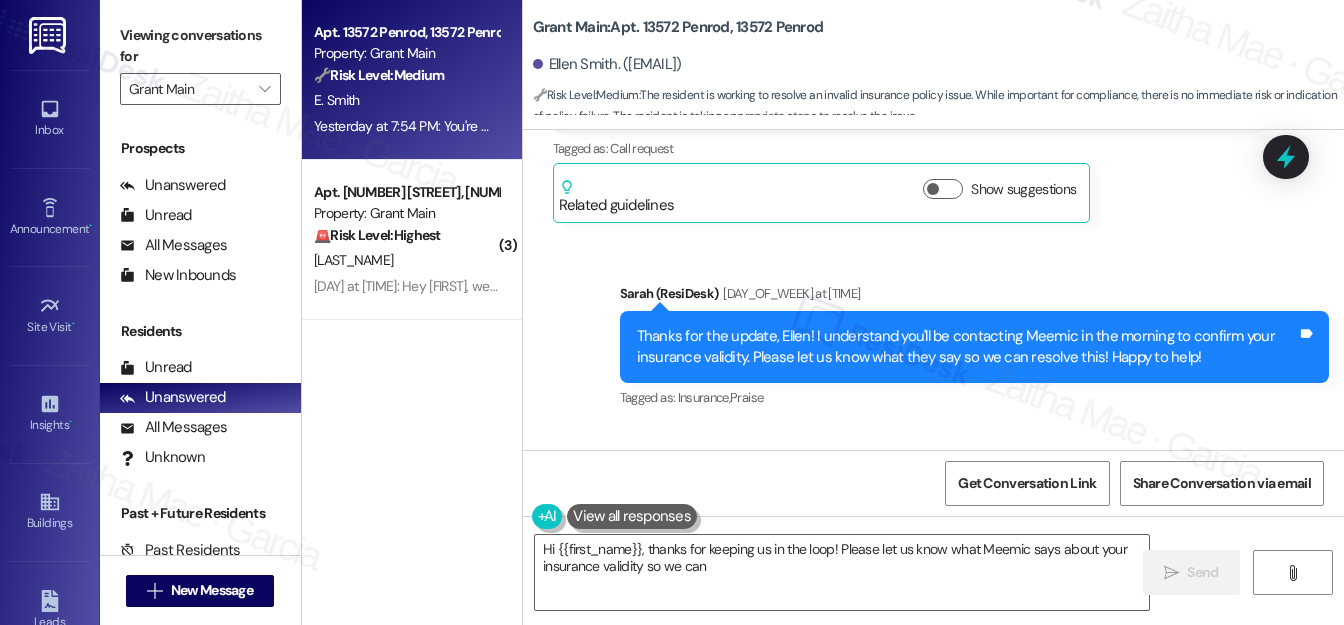 scroll, scrollTop: 9583, scrollLeft: 0, axis: vertical 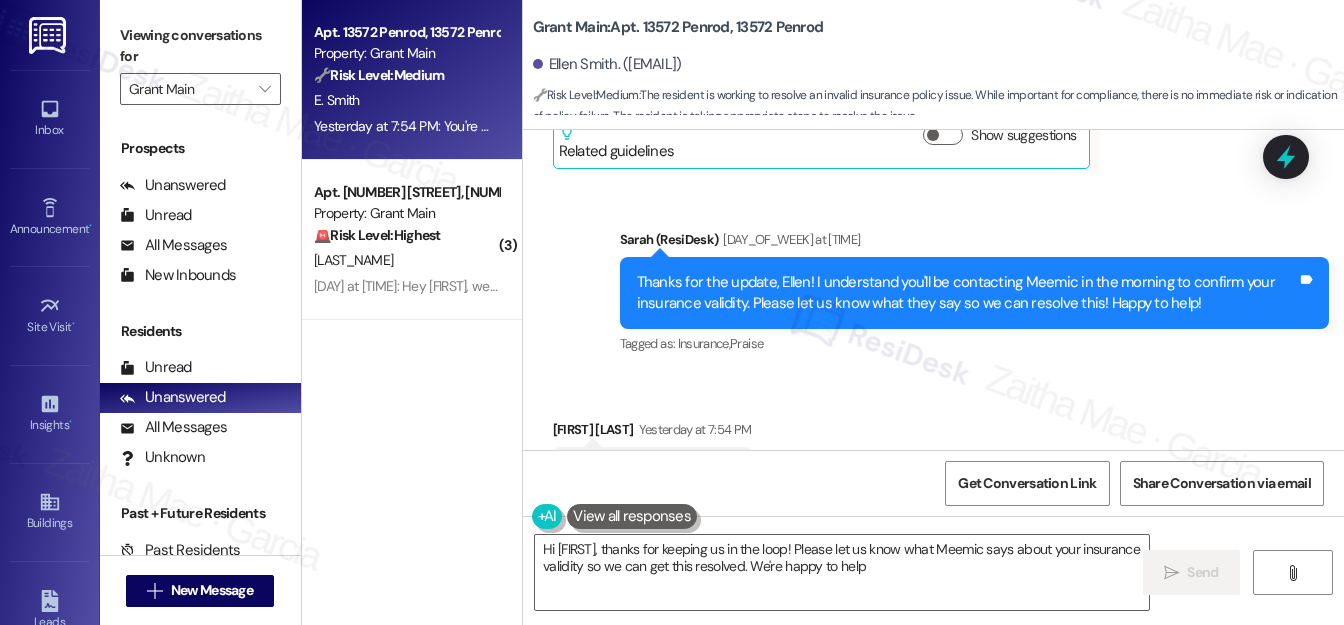 type on "Hi {{first_name}}, thanks for keeping us in the loop! Please let us know what Meemic says about your insurance validity so we can get this resolved. We're happy to help!" 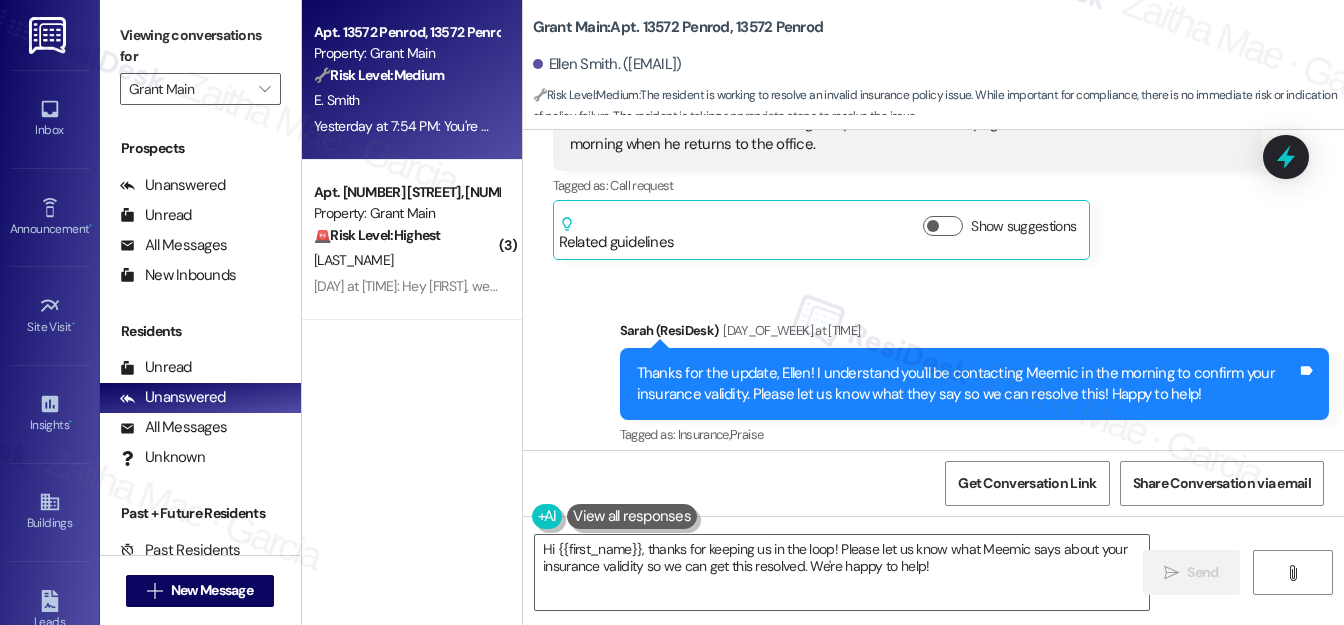 scroll, scrollTop: 9583, scrollLeft: 0, axis: vertical 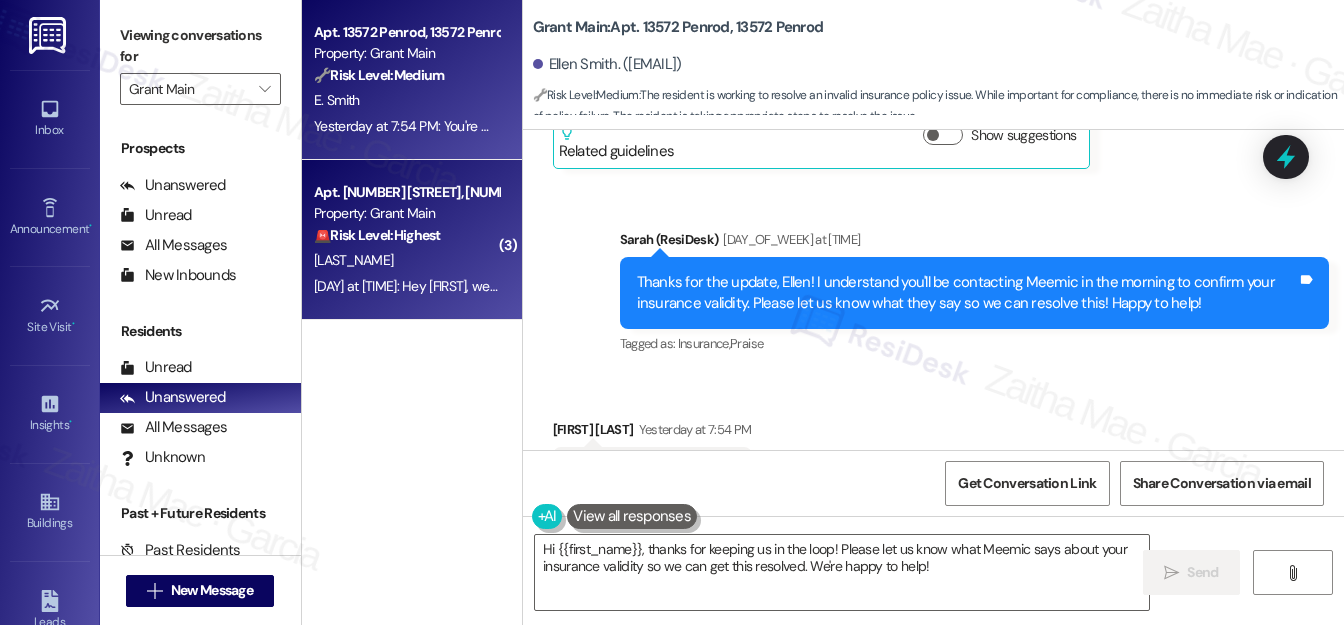 click on "[LAST_NAME]" at bounding box center [406, 260] 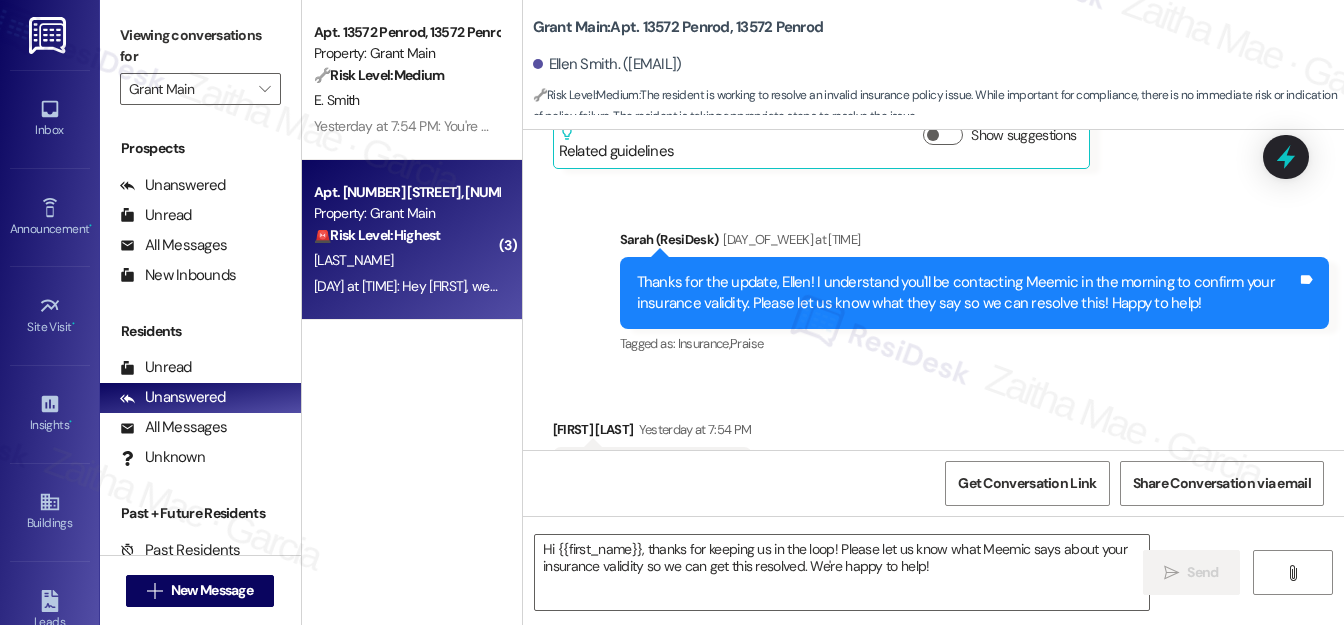 type on "Fetching suggested responses. Please feel free to read through the conversation in the meantime." 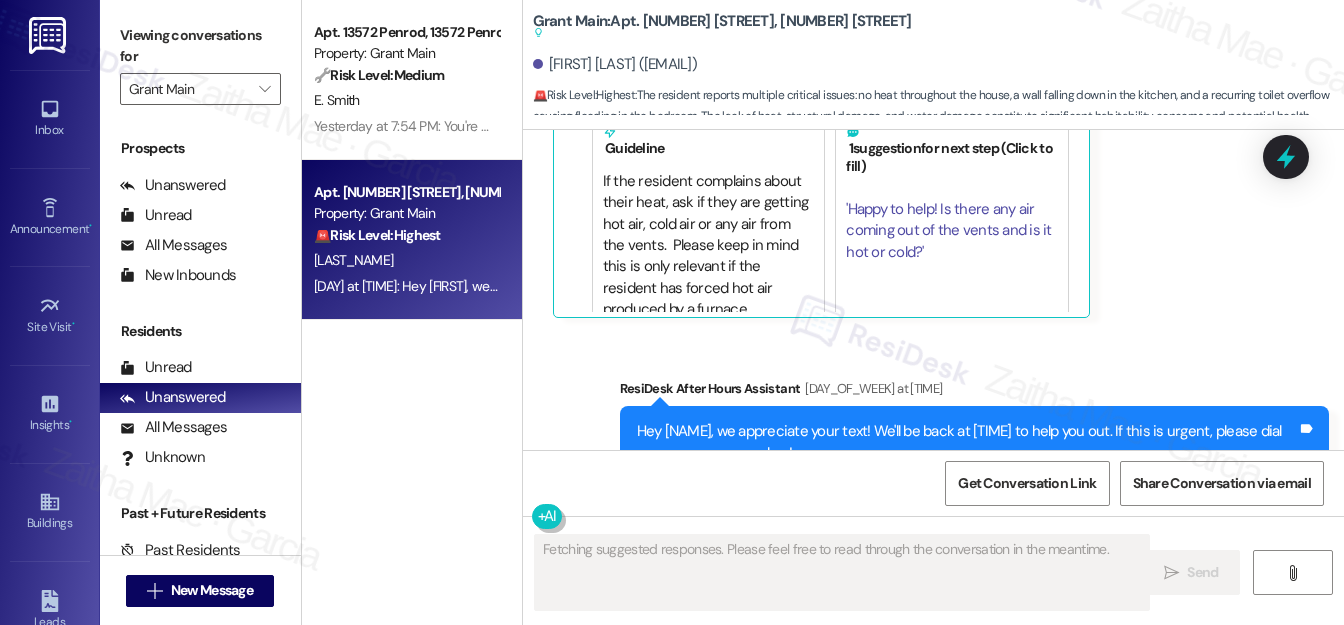 scroll, scrollTop: 14552, scrollLeft: 0, axis: vertical 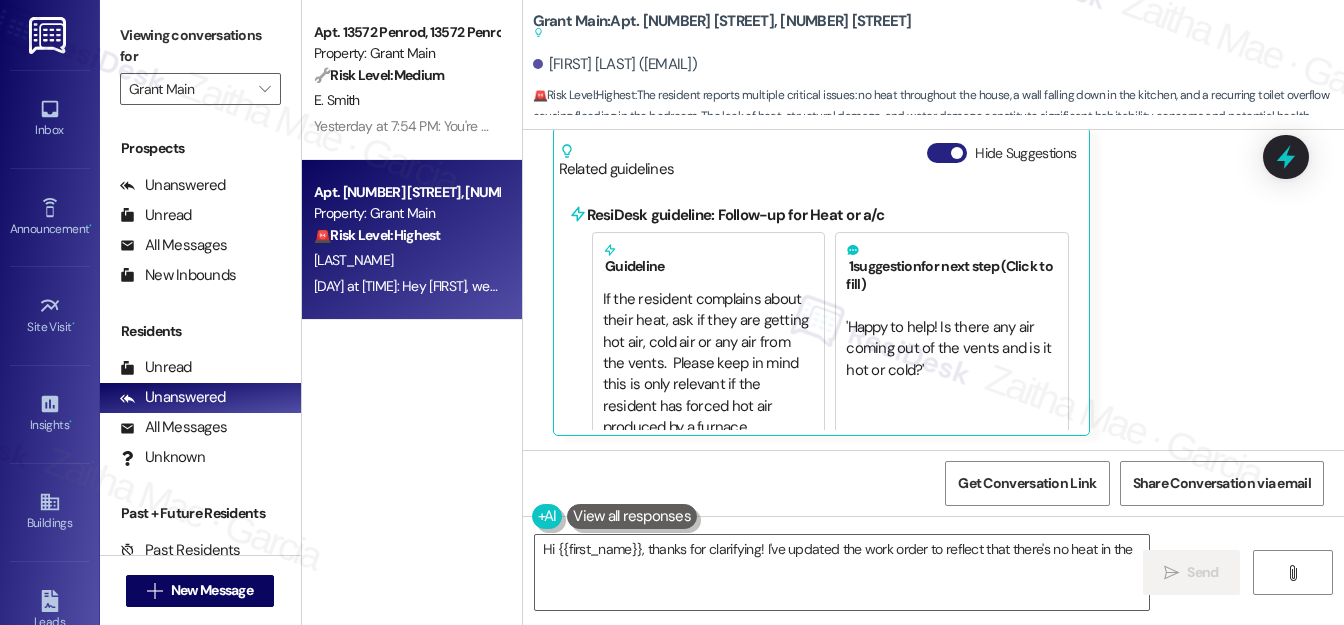 click on "Hide Suggestions" at bounding box center (947, 153) 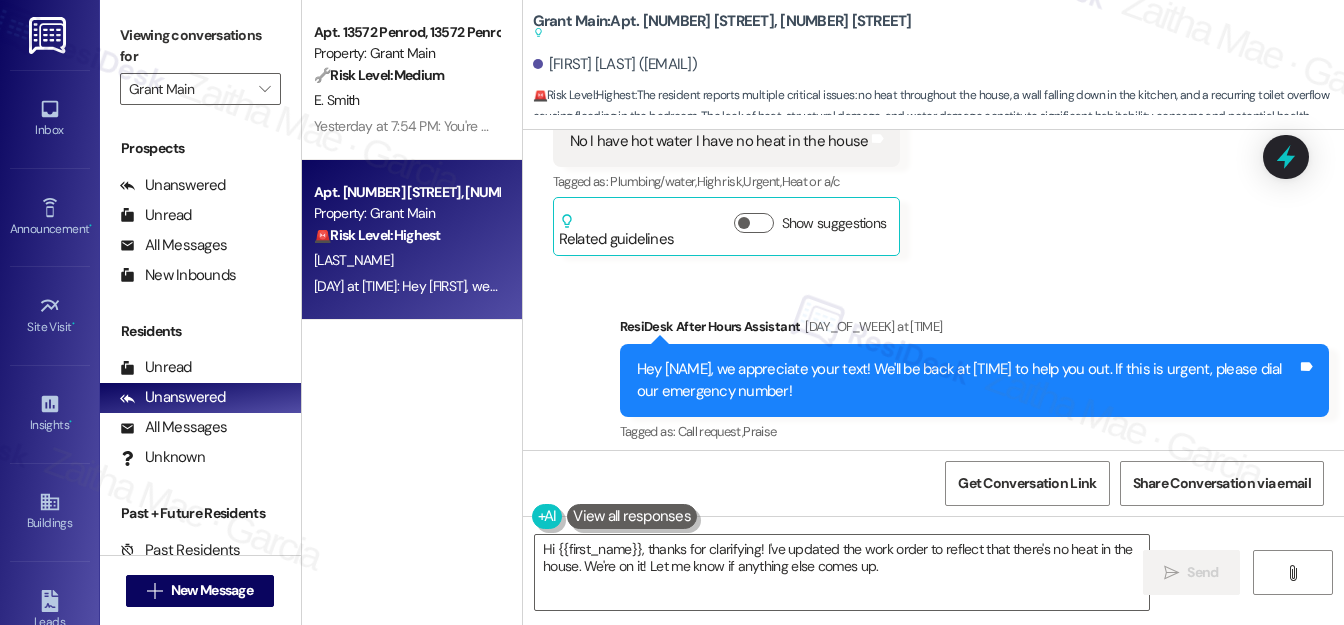 scroll, scrollTop: 14392, scrollLeft: 0, axis: vertical 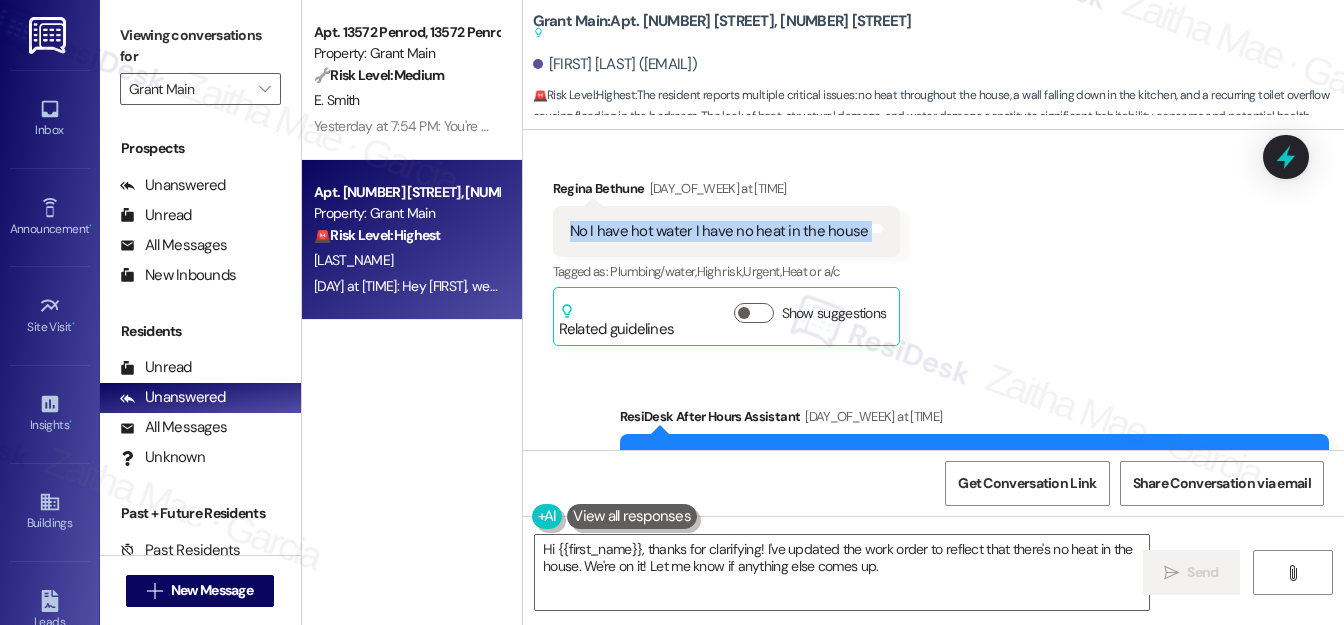 drag, startPoint x: 555, startPoint y: 215, endPoint x: 889, endPoint y: 223, distance: 334.0958 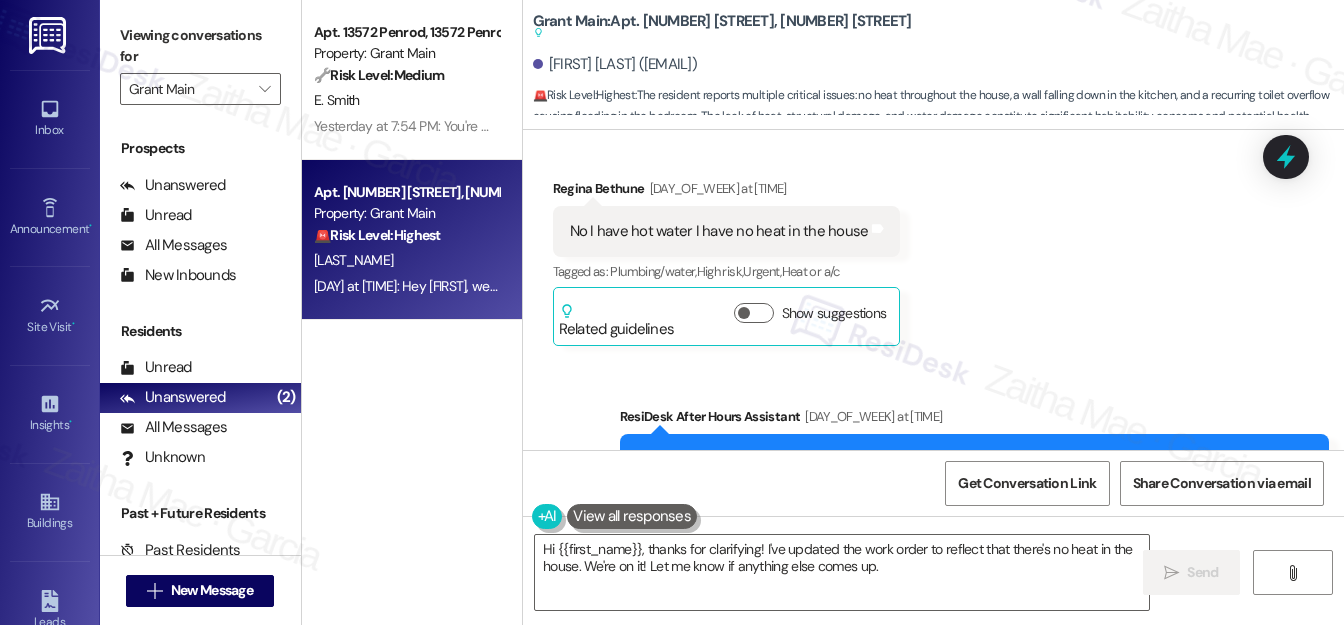 click on "Received via SMS [NAME] [DAY_OF_WEEK] at [TIME] No I have hot water I have no heat in the house Tags and notes Tagged as: Plumbing/water , Click to highlight conversations about Plumbing/water High risk , Click to highlight conversations about High risk Urgent , Click to highlight conversations about Urgent Heat or a/c Click to highlight conversations about Heat or a/c Related guidelines Show suggestions" at bounding box center [933, 247] 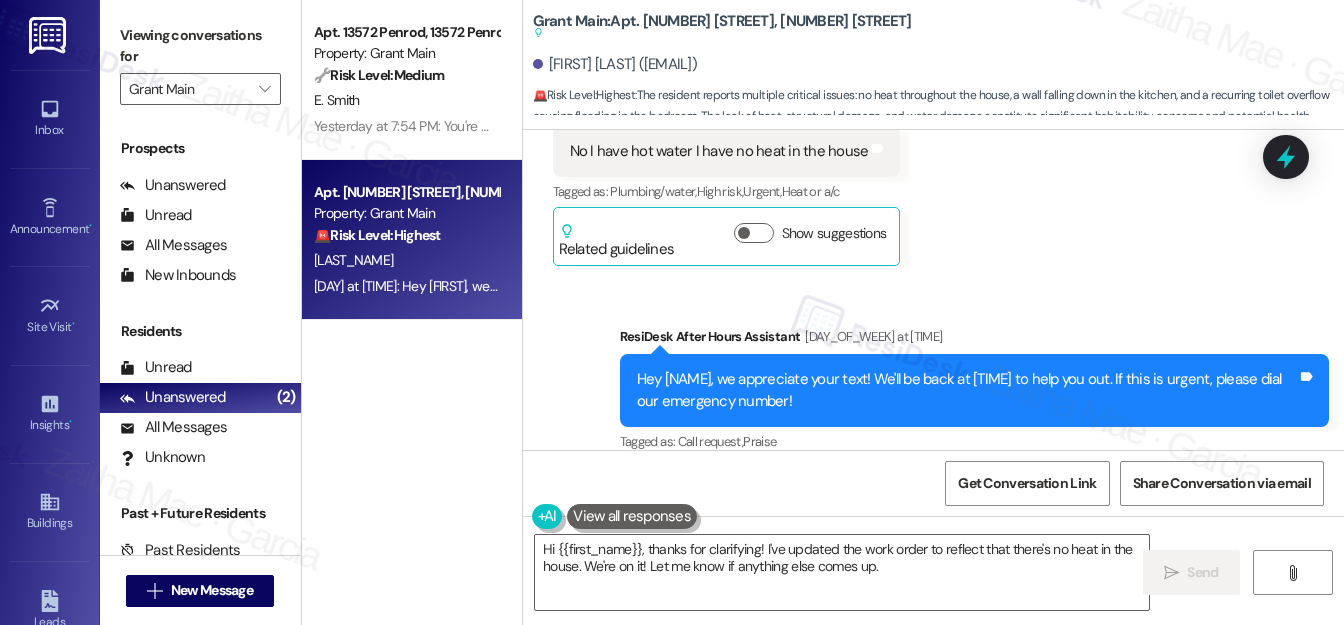 scroll, scrollTop: 14482, scrollLeft: 0, axis: vertical 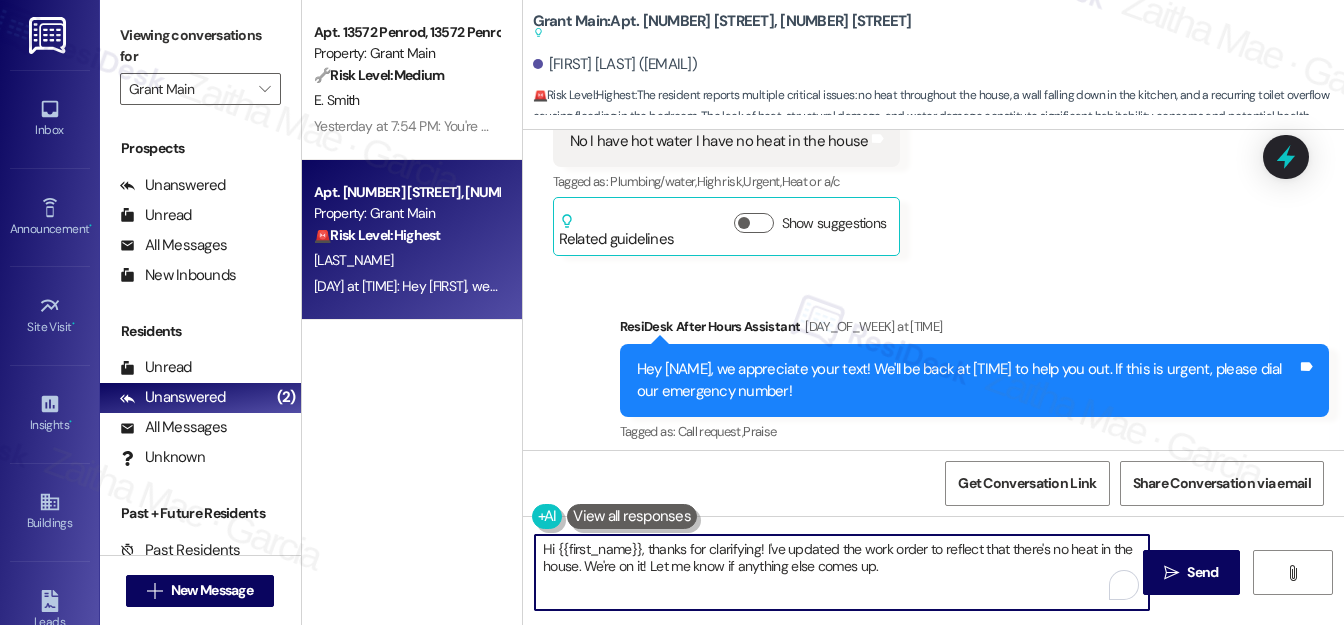 drag, startPoint x: 762, startPoint y: 546, endPoint x: 882, endPoint y: 567, distance: 121.82365 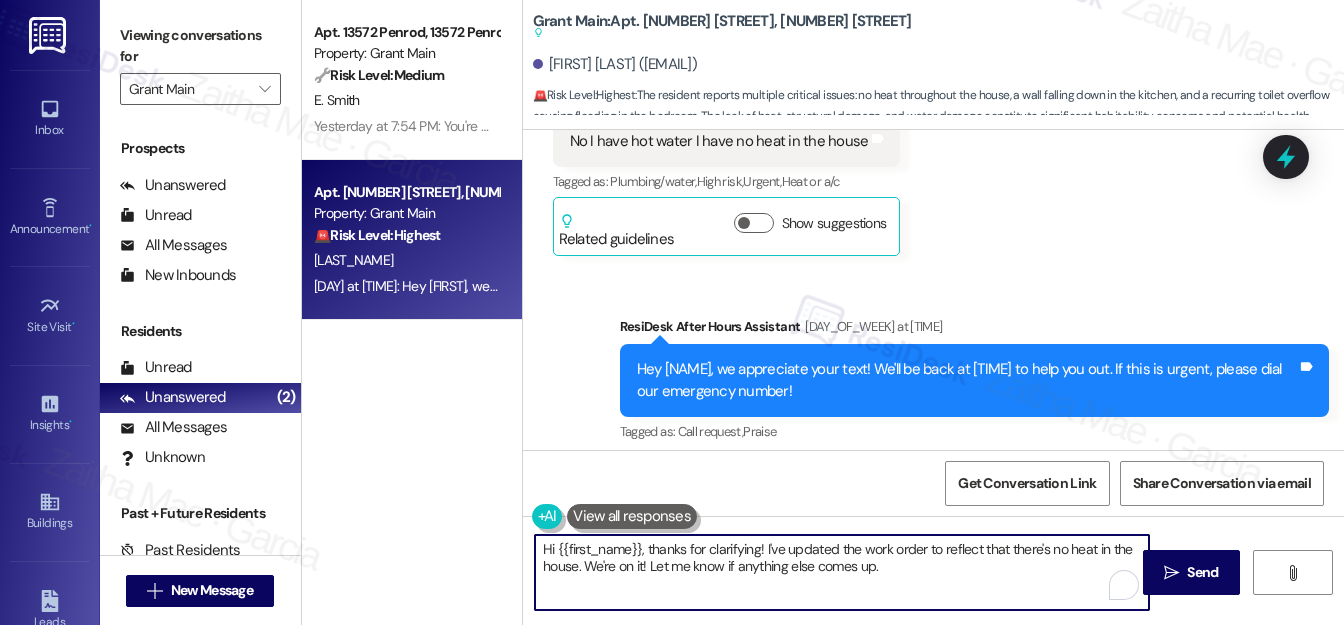 click on "Hi {{first_name}}, thanks for clarifying! I've updated the work order to reflect that there's no heat in the house. We're on it! Let me know if anything else comes up." at bounding box center [842, 572] 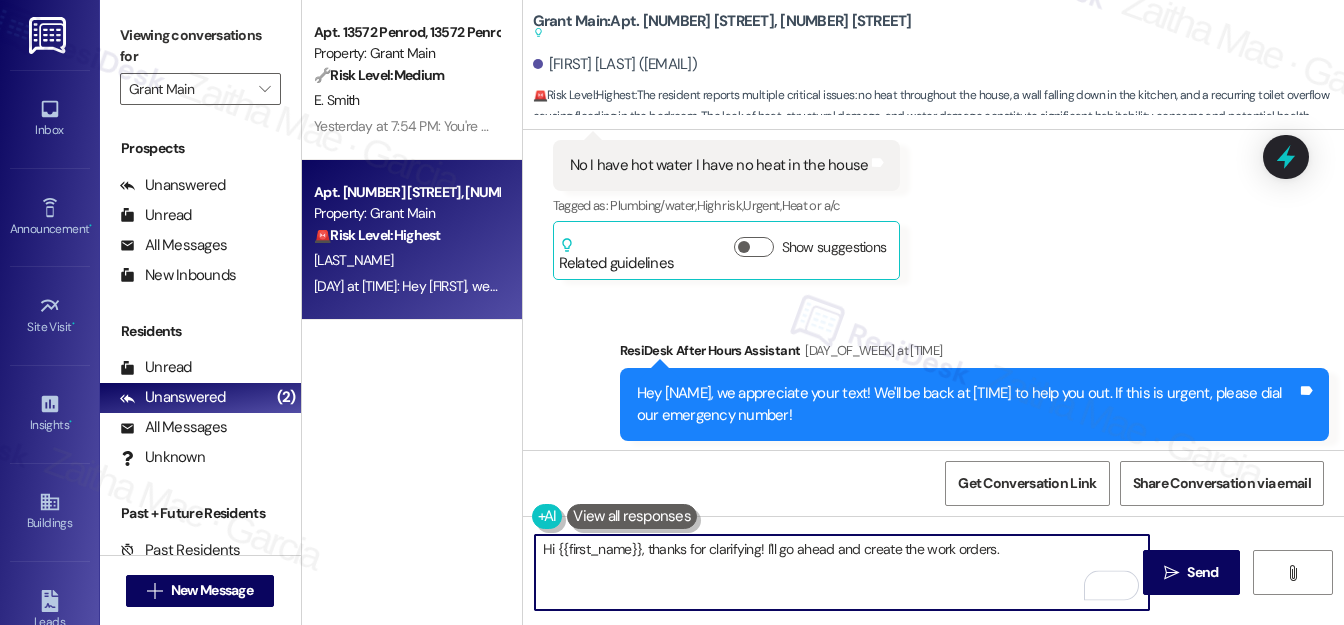scroll, scrollTop: 14482, scrollLeft: 0, axis: vertical 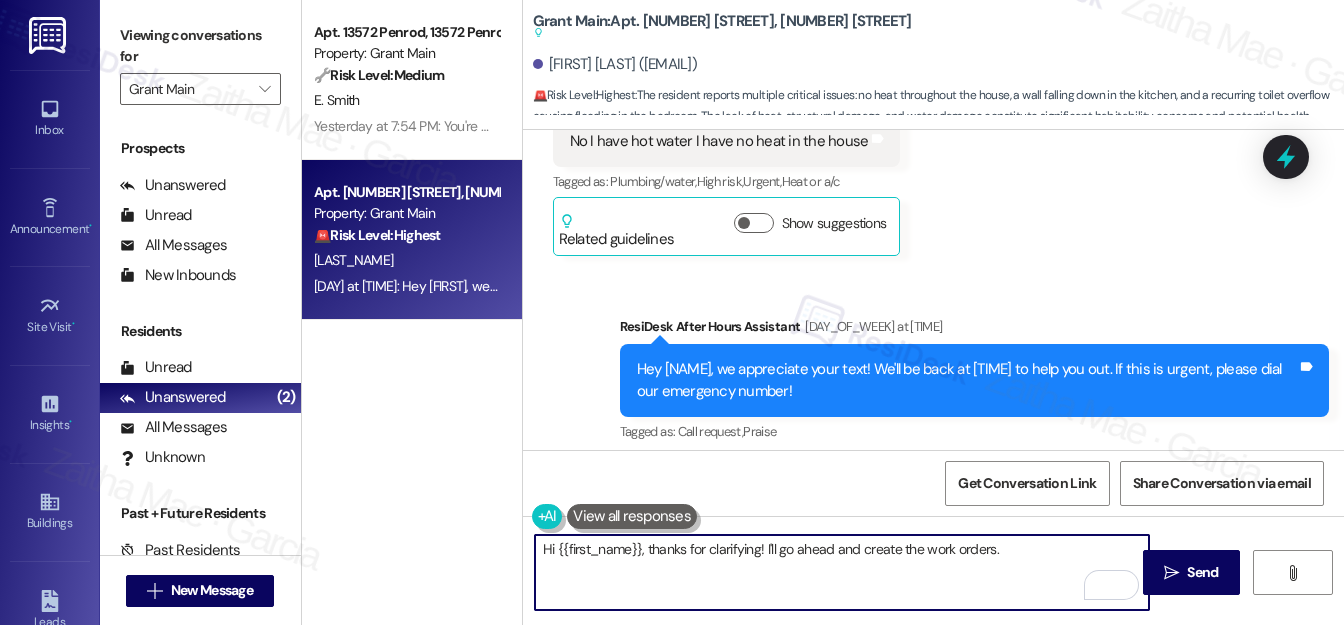 paste on "Do we have your permission to enter during your absence? Do you have pets that we should be aware of?" 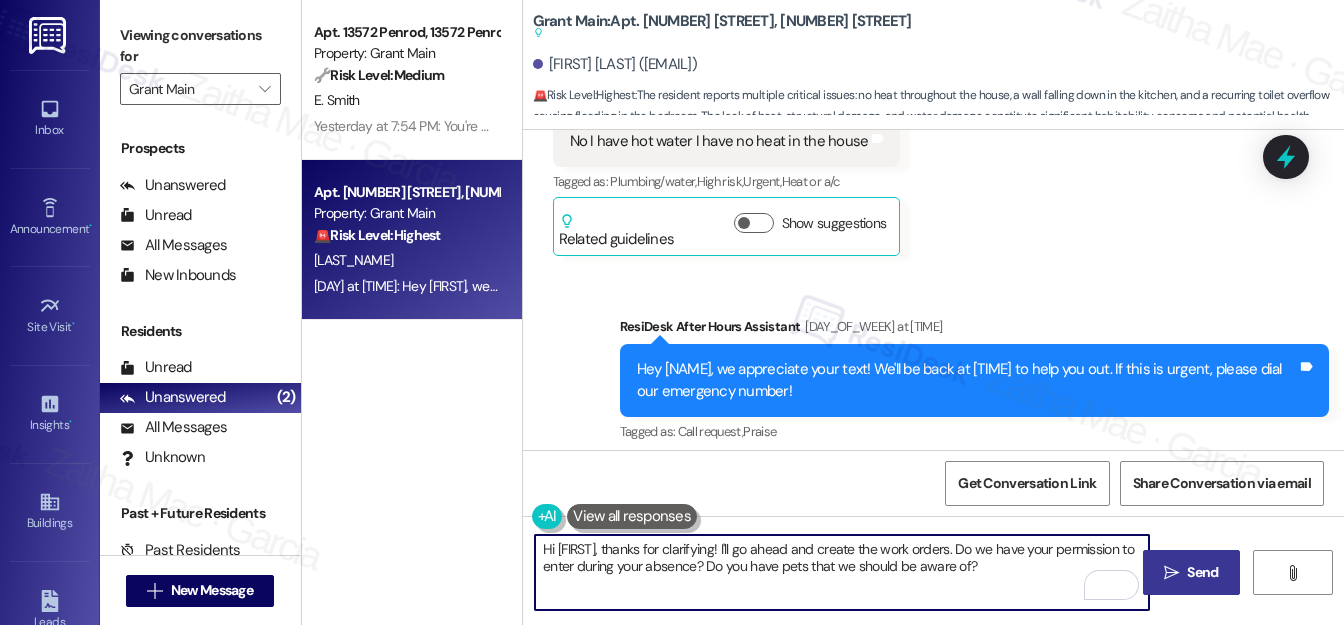 type on "Hi [FIRST], thanks for clarifying! I'll go ahead and create the work orders. Do we have your permission to enter during your absence? Do you have pets that we should be aware of?" 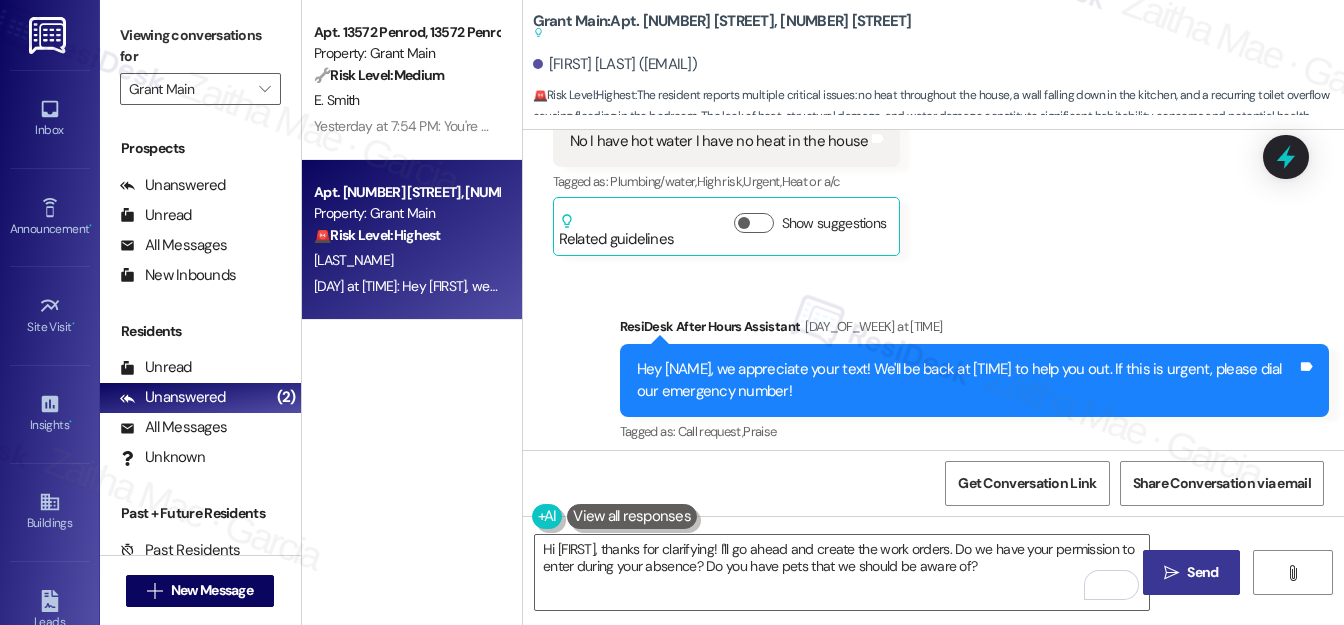 drag, startPoint x: 1193, startPoint y: 569, endPoint x: 1183, endPoint y: 554, distance: 18.027756 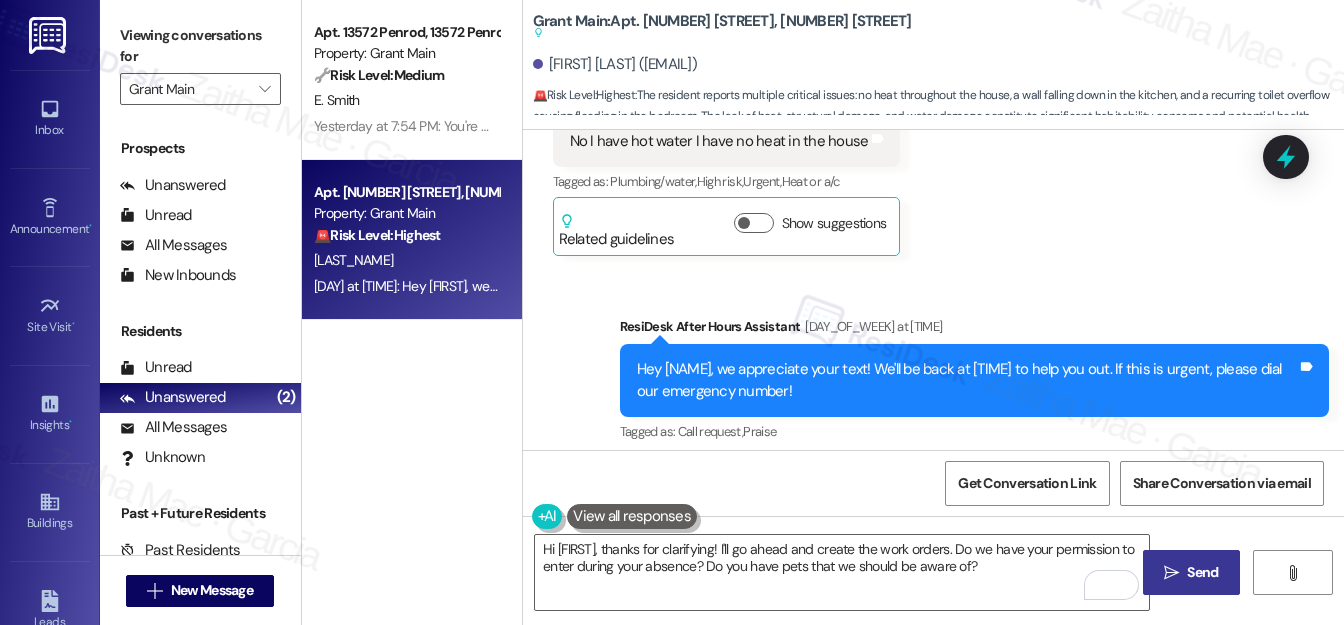 click on "Send" at bounding box center [1202, 572] 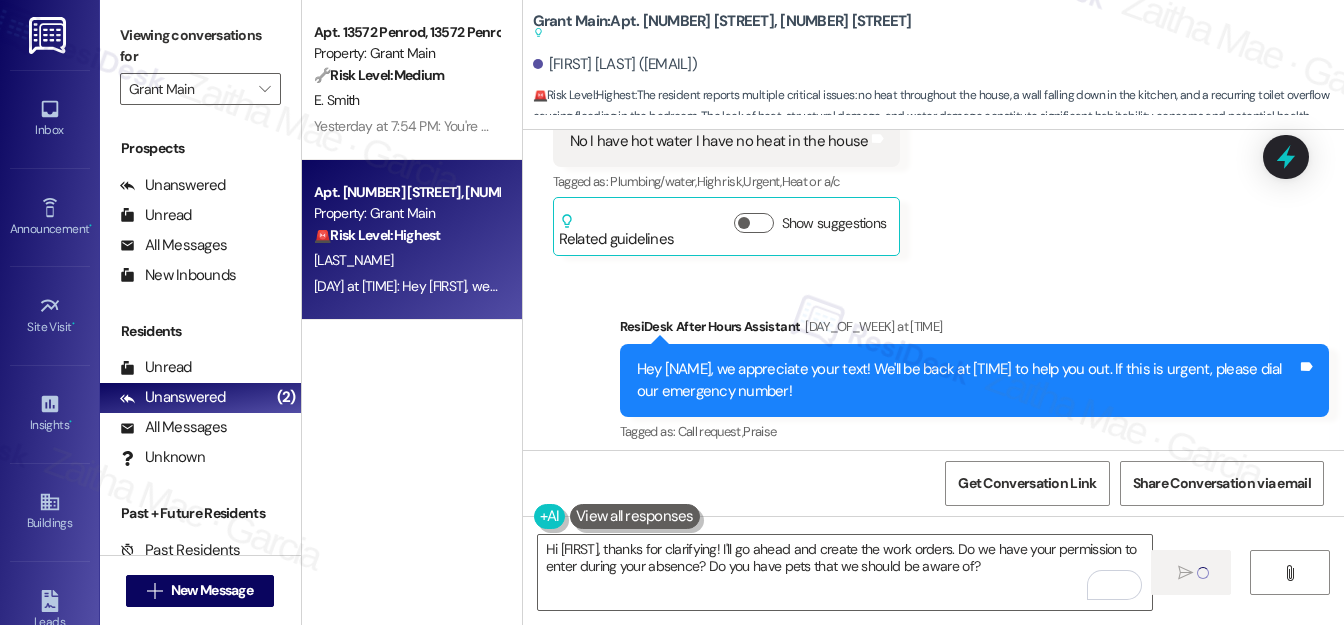 type 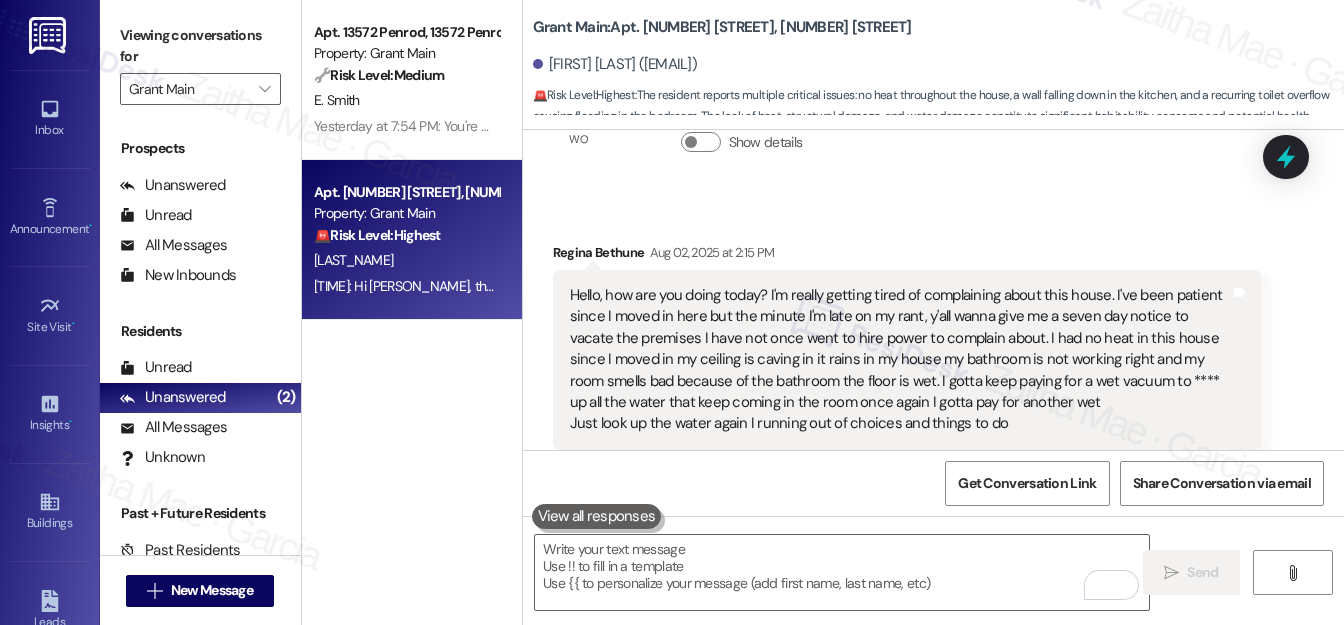 scroll, scrollTop: 12538, scrollLeft: 0, axis: vertical 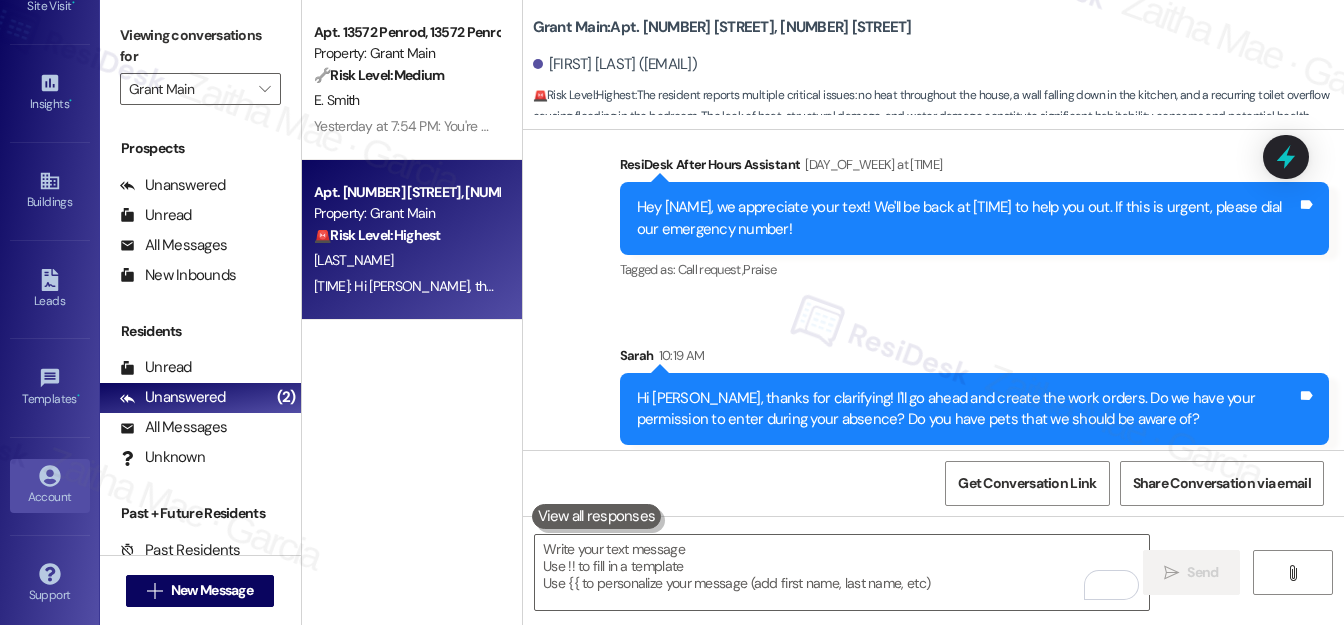click 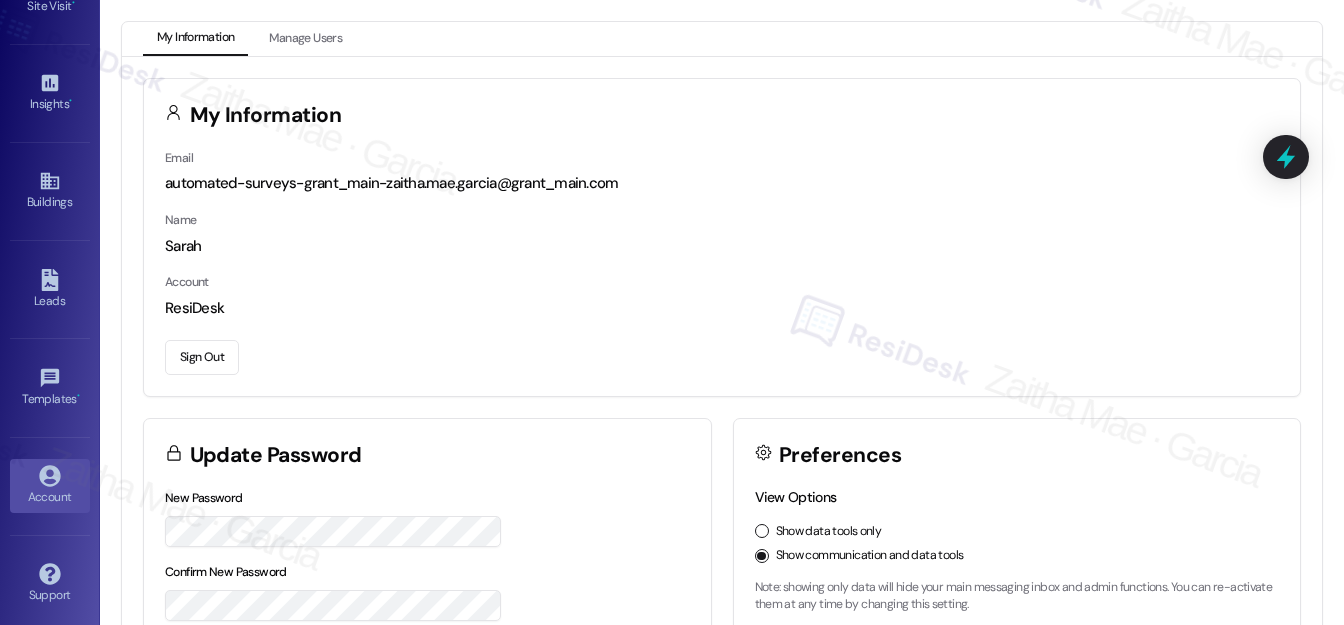 click on "Sign Out" at bounding box center (202, 357) 